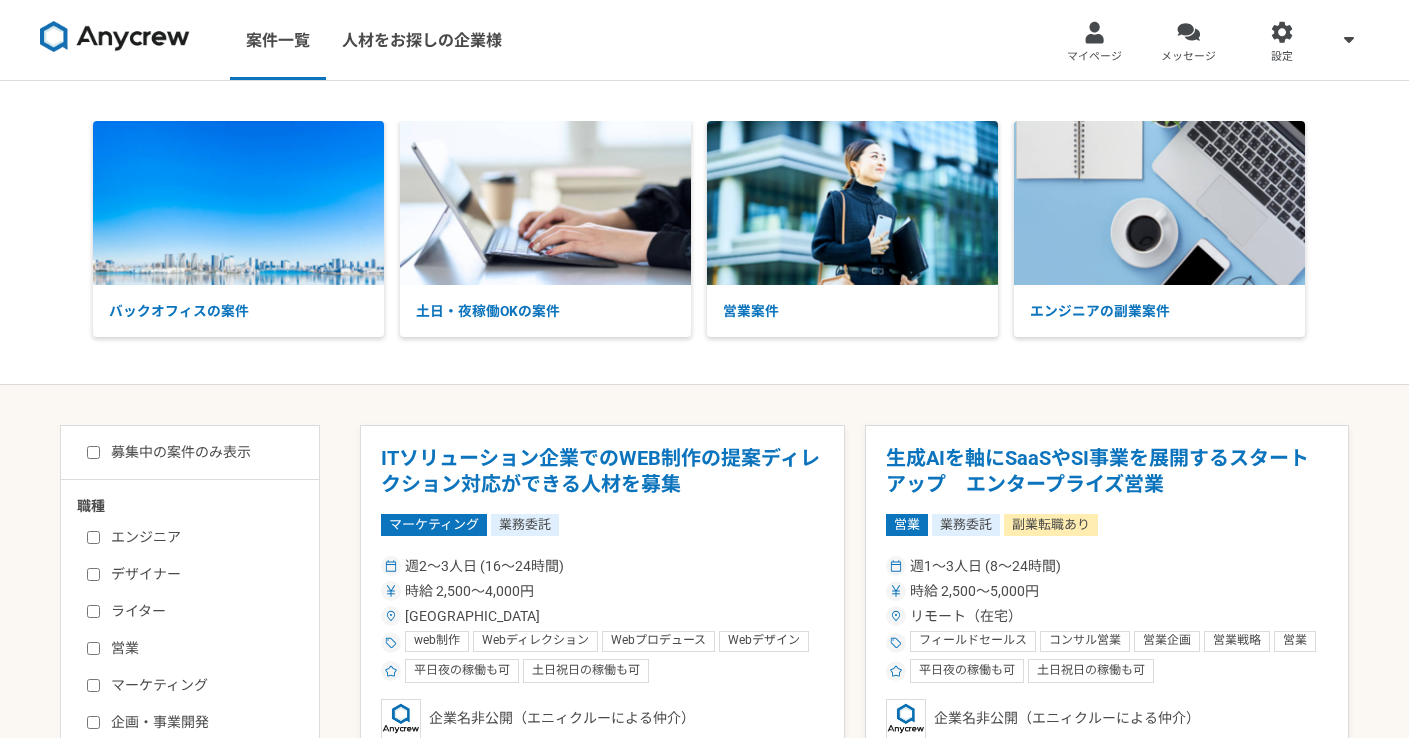 scroll, scrollTop: 0, scrollLeft: 0, axis: both 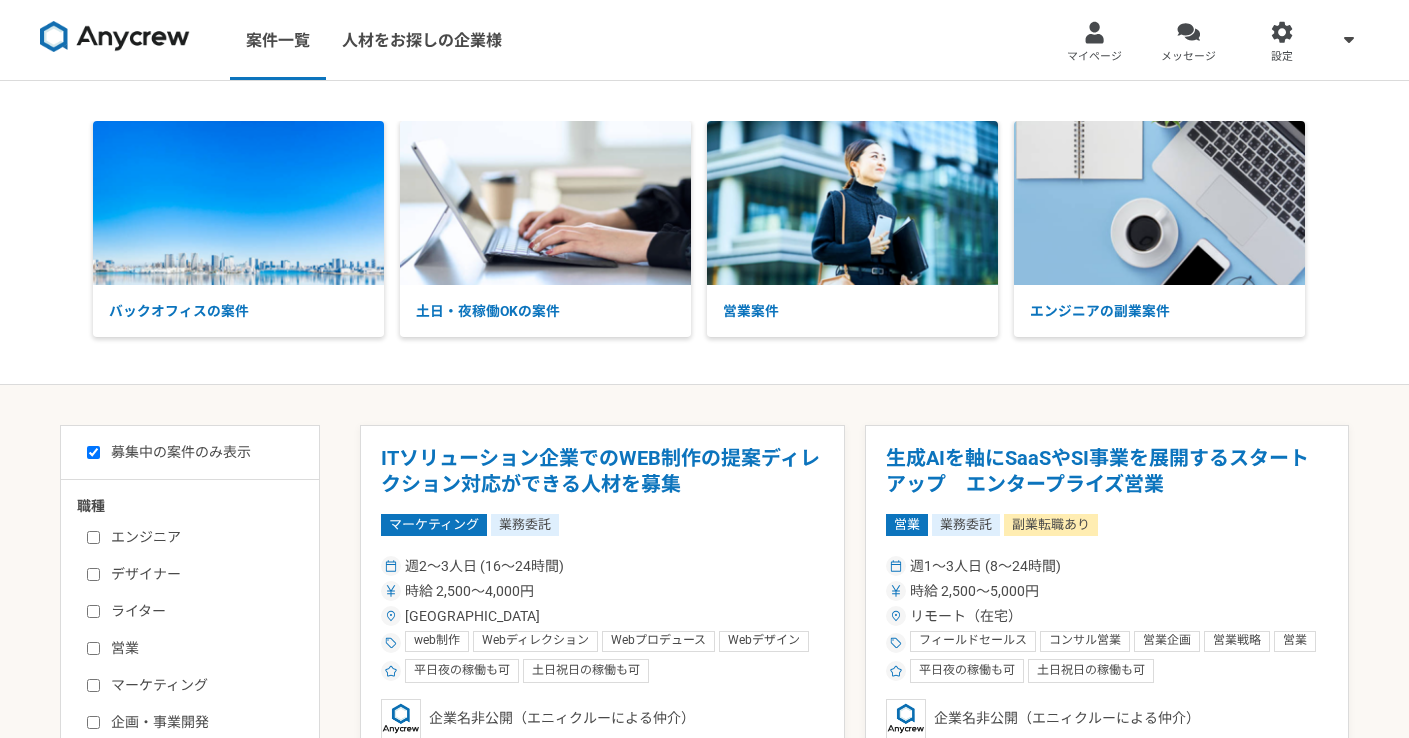 checkbox on "true" 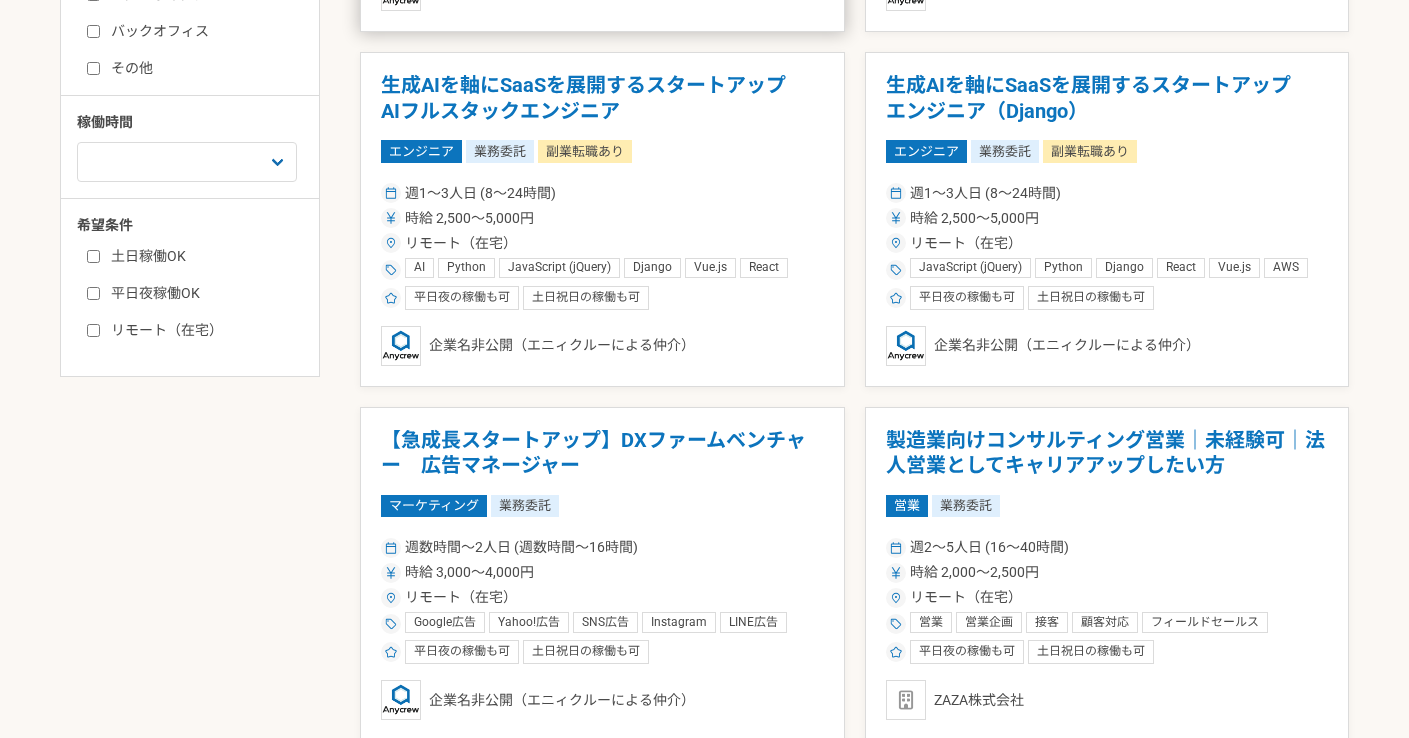 scroll, scrollTop: 271, scrollLeft: 0, axis: vertical 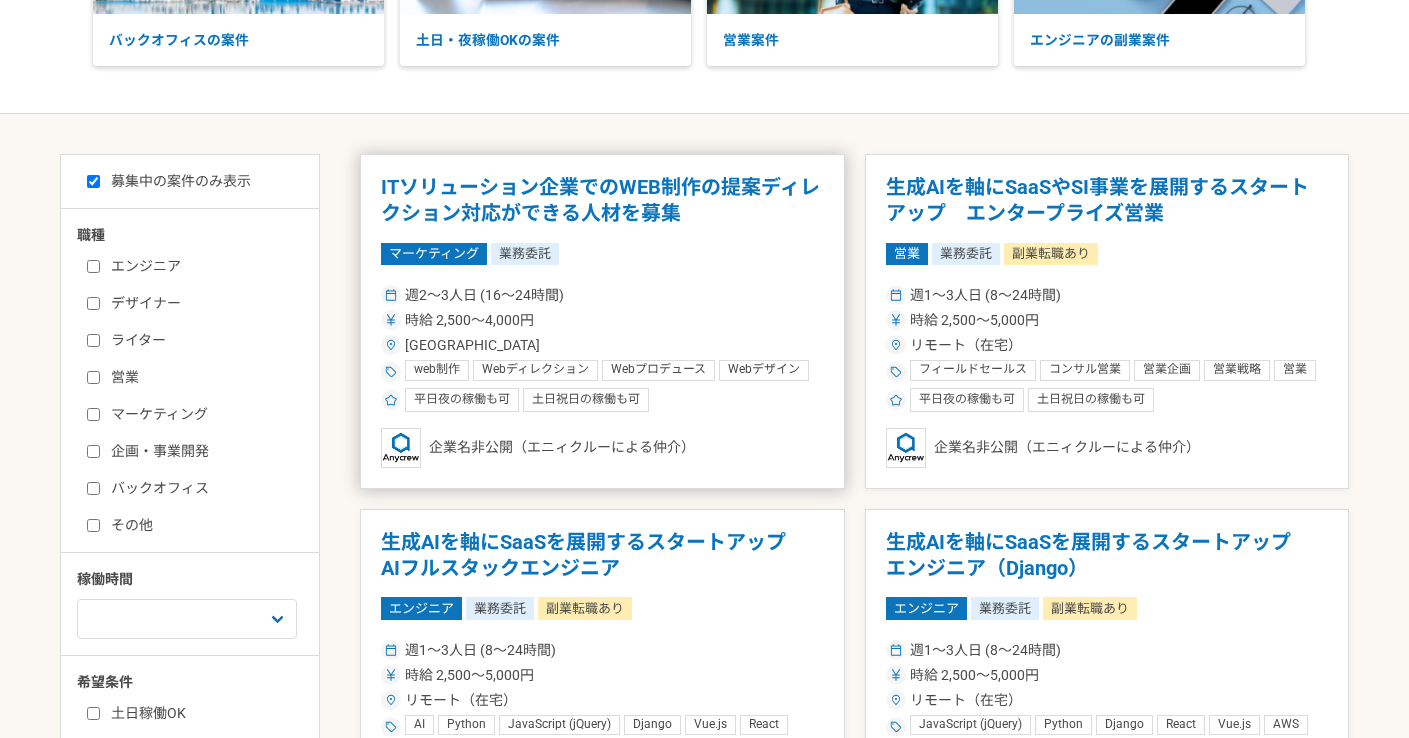 click on "ITソリューション企業でのWEB制作の提案ディレクション対応ができる人材を募集 マーケティング 業務委託 週2〜3人日 (16〜24時間) 時給 2,500〜4,000円 大阪府 web制作 Webディレクション Webプロデュース Webデザイン web広告営業 web広告 webマーケティング WEBプロモーション レスポンシブWebデザイン SEO SEM SNS運用 マーケティング戦略 リスティング広告 Google AdSense Google Analytics アクセス解析 LPO Facebook広告 Twitter広告 平日夜の稼働も可 土日祝日の稼働も可 企業名非公開（[PERSON_NAME]による仲介）" at bounding box center (602, 321) 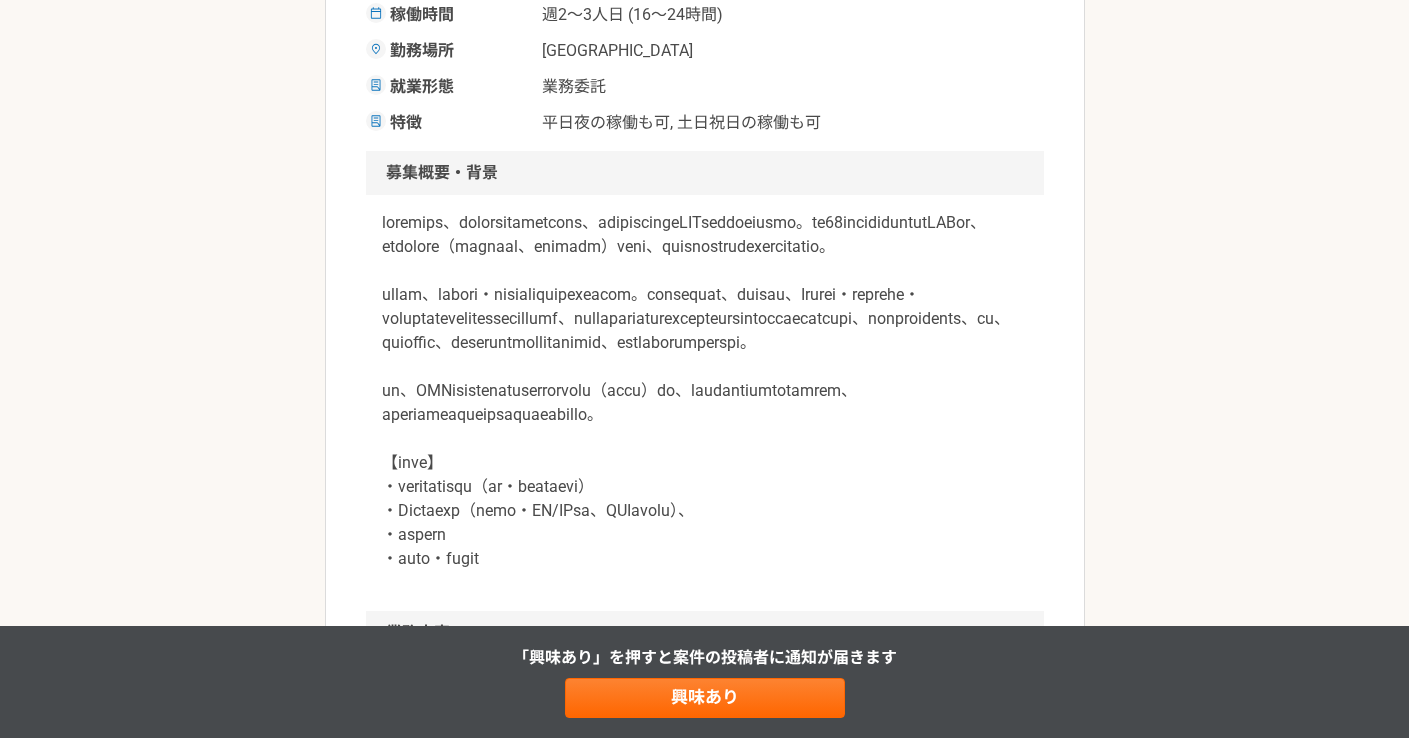 scroll, scrollTop: 468, scrollLeft: 0, axis: vertical 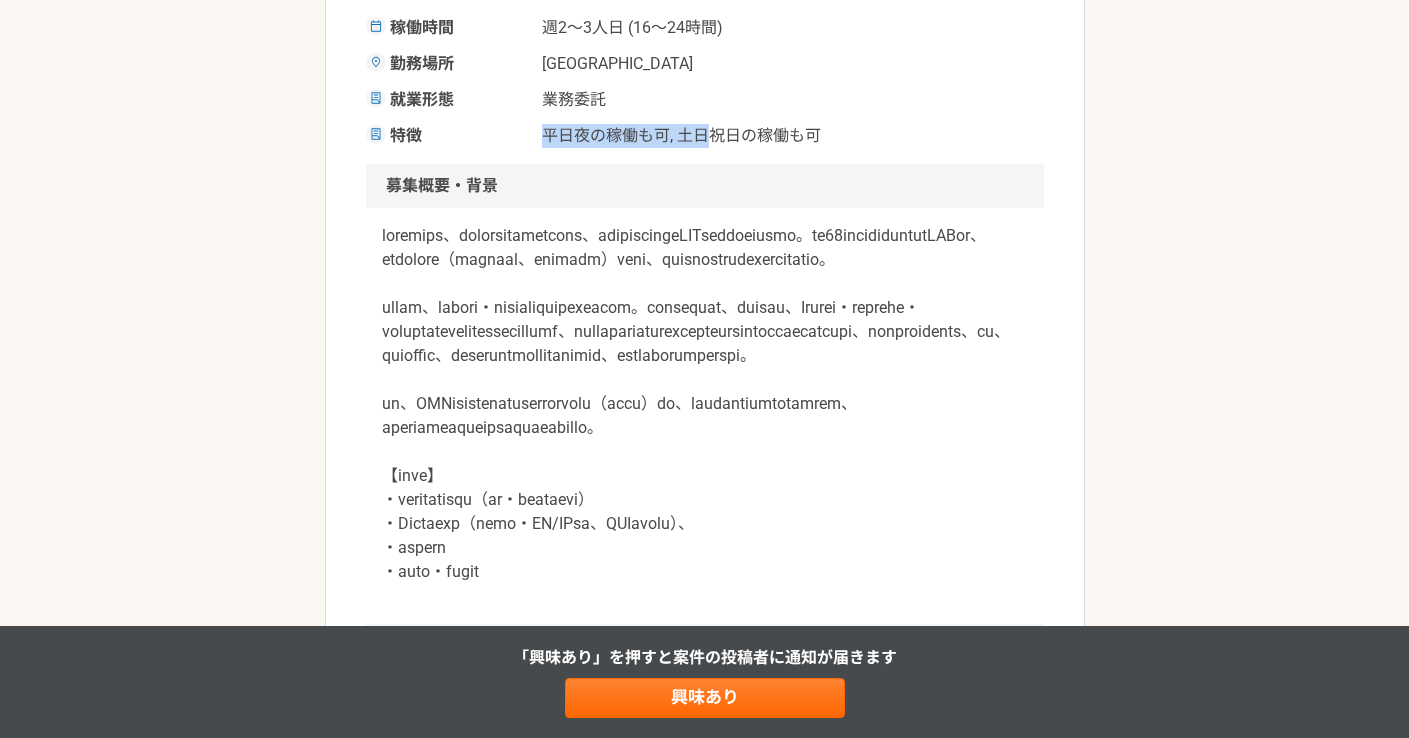 drag, startPoint x: 619, startPoint y: 134, endPoint x: 744, endPoint y: 139, distance: 125.09996 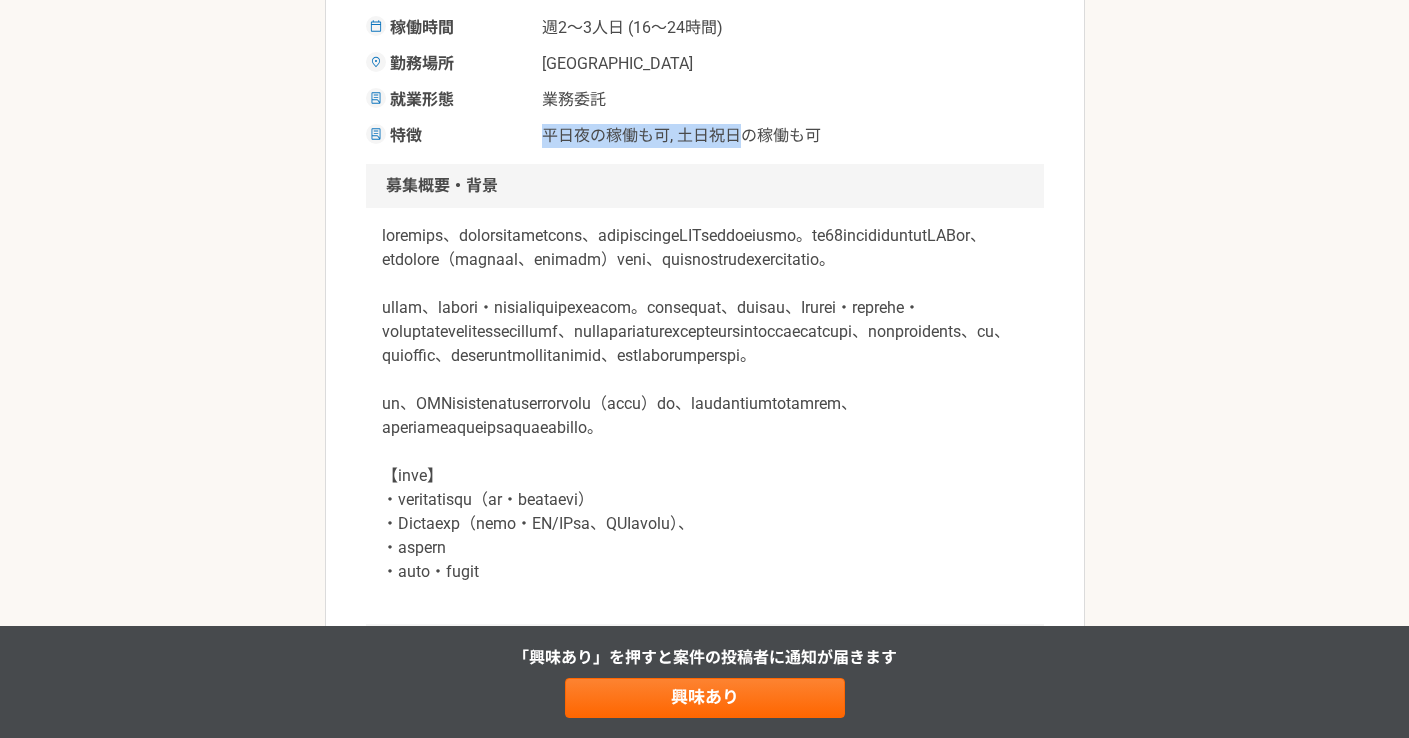 click on "平日夜の稼働も可, 土日祝日の稼働も可" at bounding box center (681, 136) 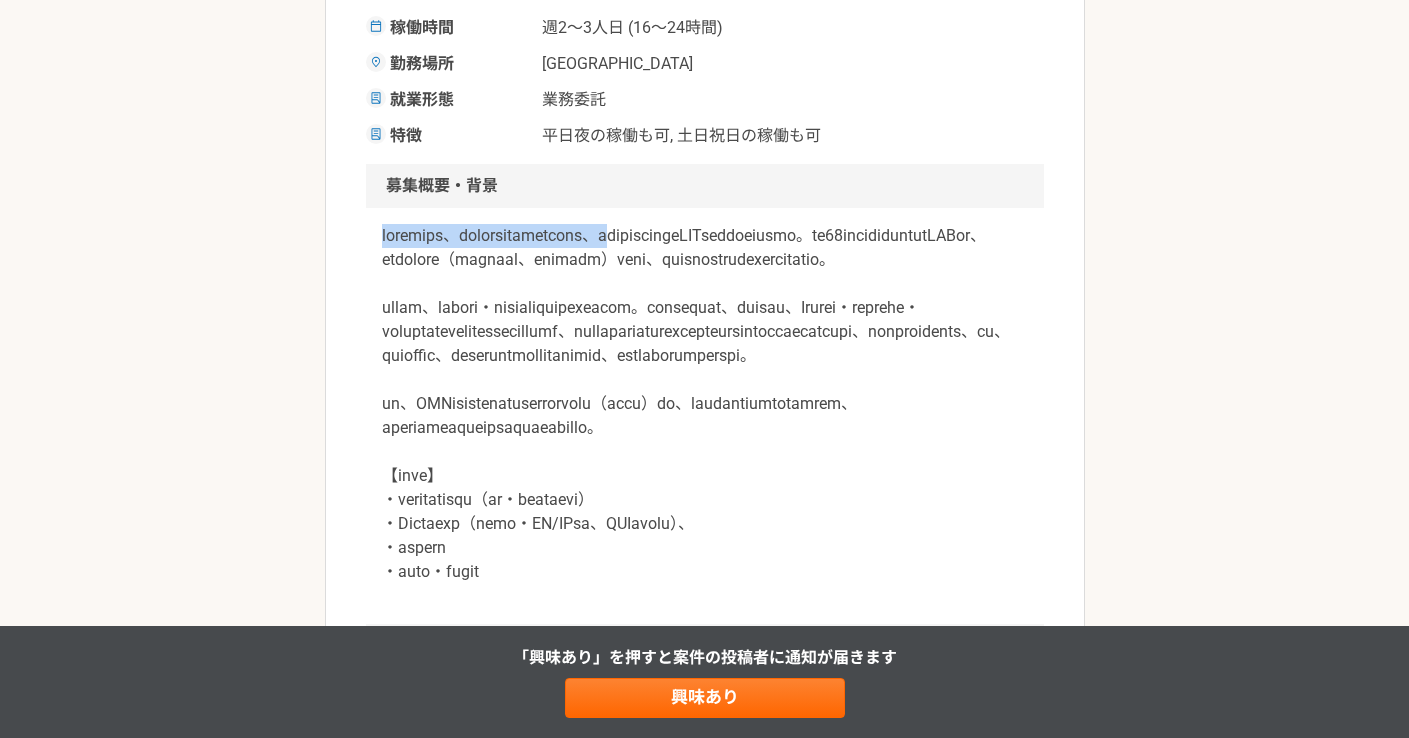 drag, startPoint x: 393, startPoint y: 230, endPoint x: 813, endPoint y: 245, distance: 420.26776 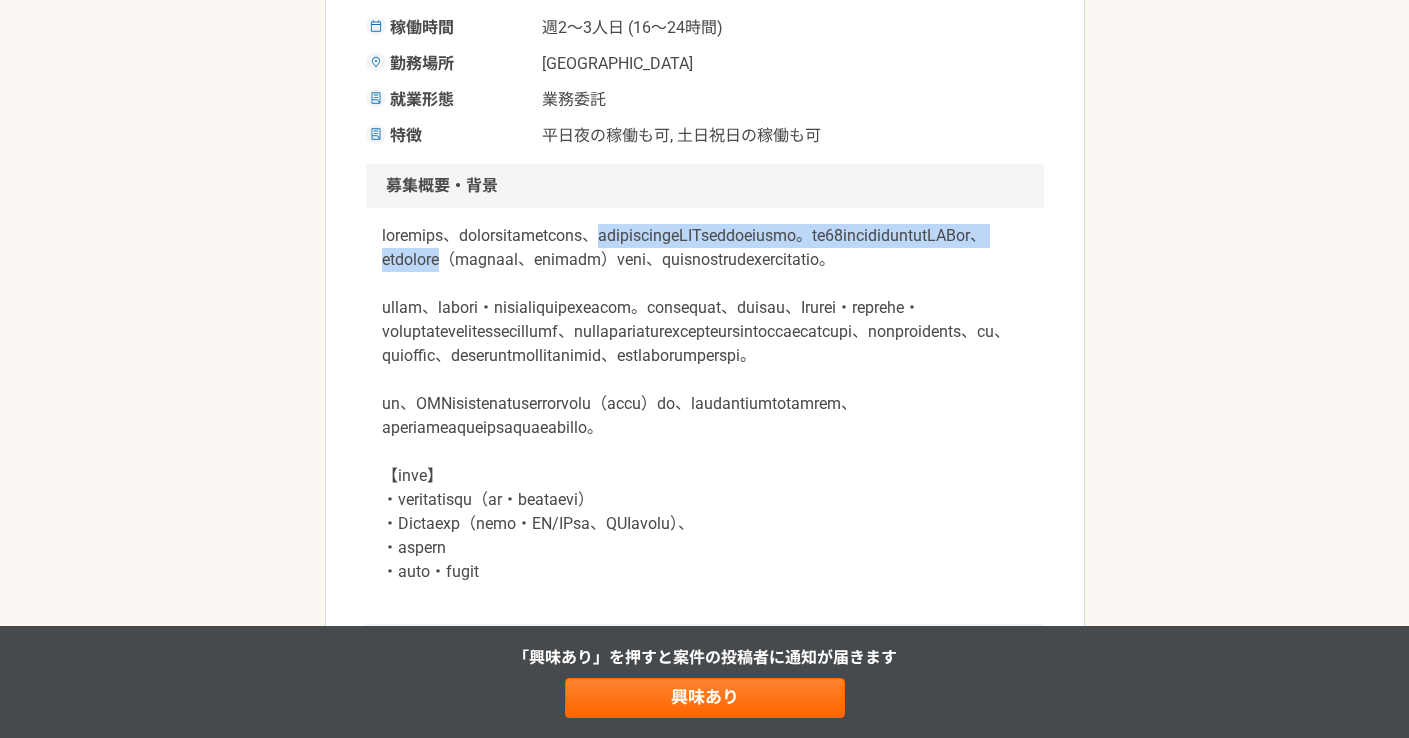 drag, startPoint x: 813, startPoint y: 245, endPoint x: 1004, endPoint y: 261, distance: 191.66899 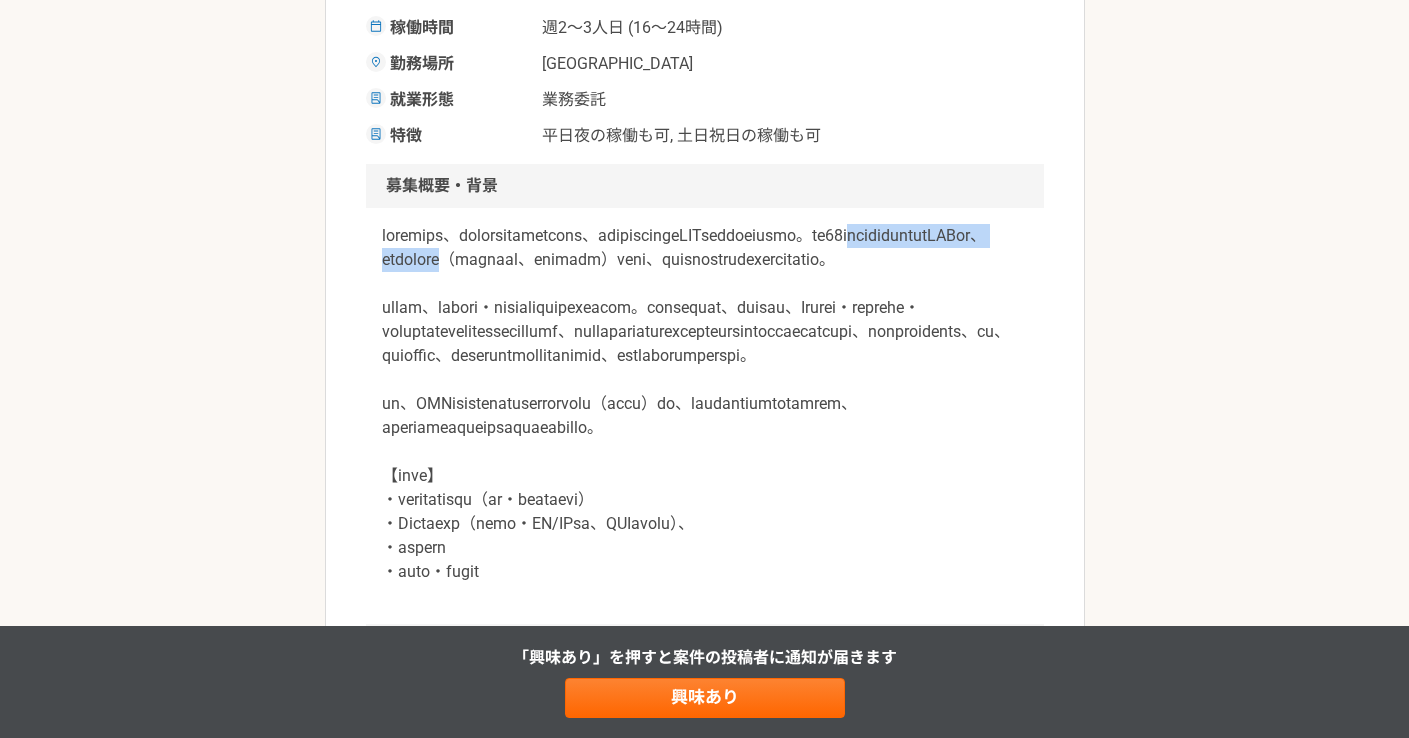 drag, startPoint x: 923, startPoint y: 262, endPoint x: 615, endPoint y: 271, distance: 308.13147 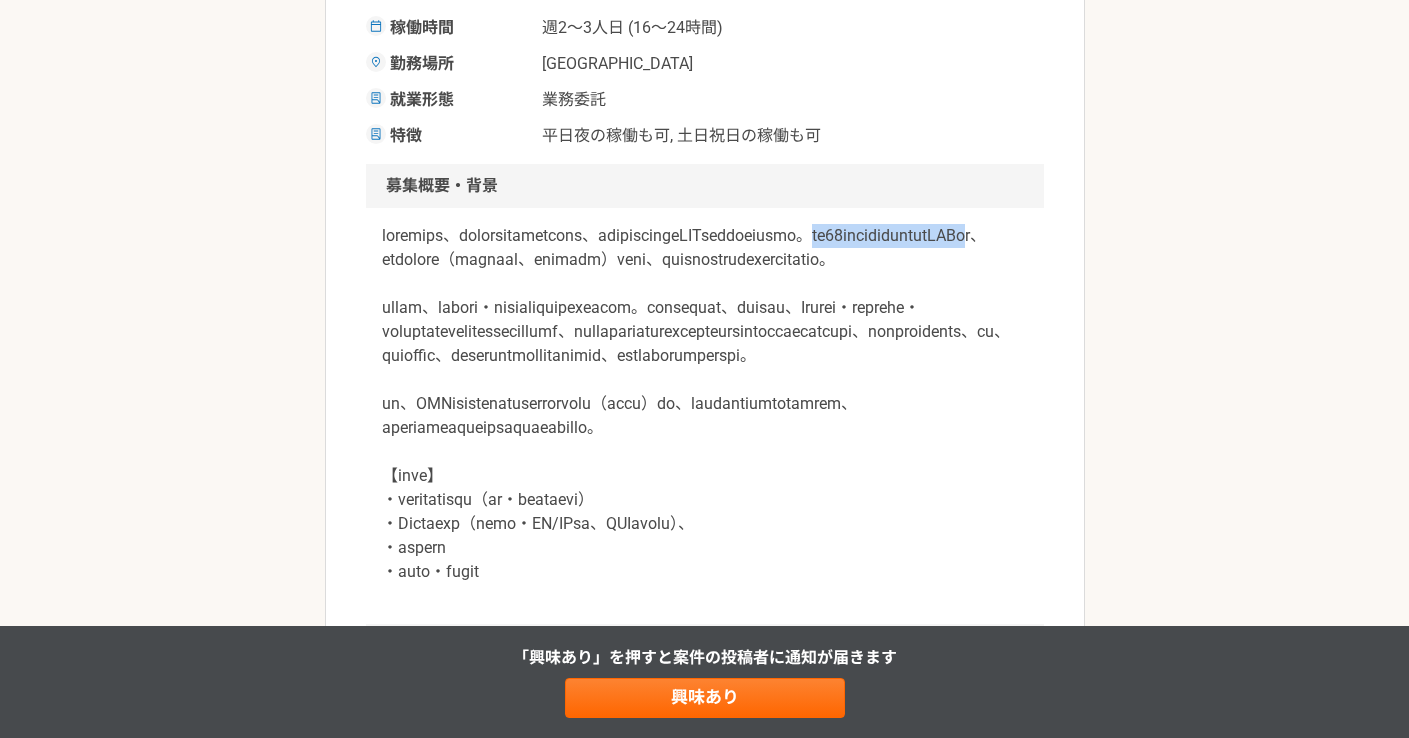 drag, startPoint x: 557, startPoint y: 259, endPoint x: 848, endPoint y: 264, distance: 291.04294 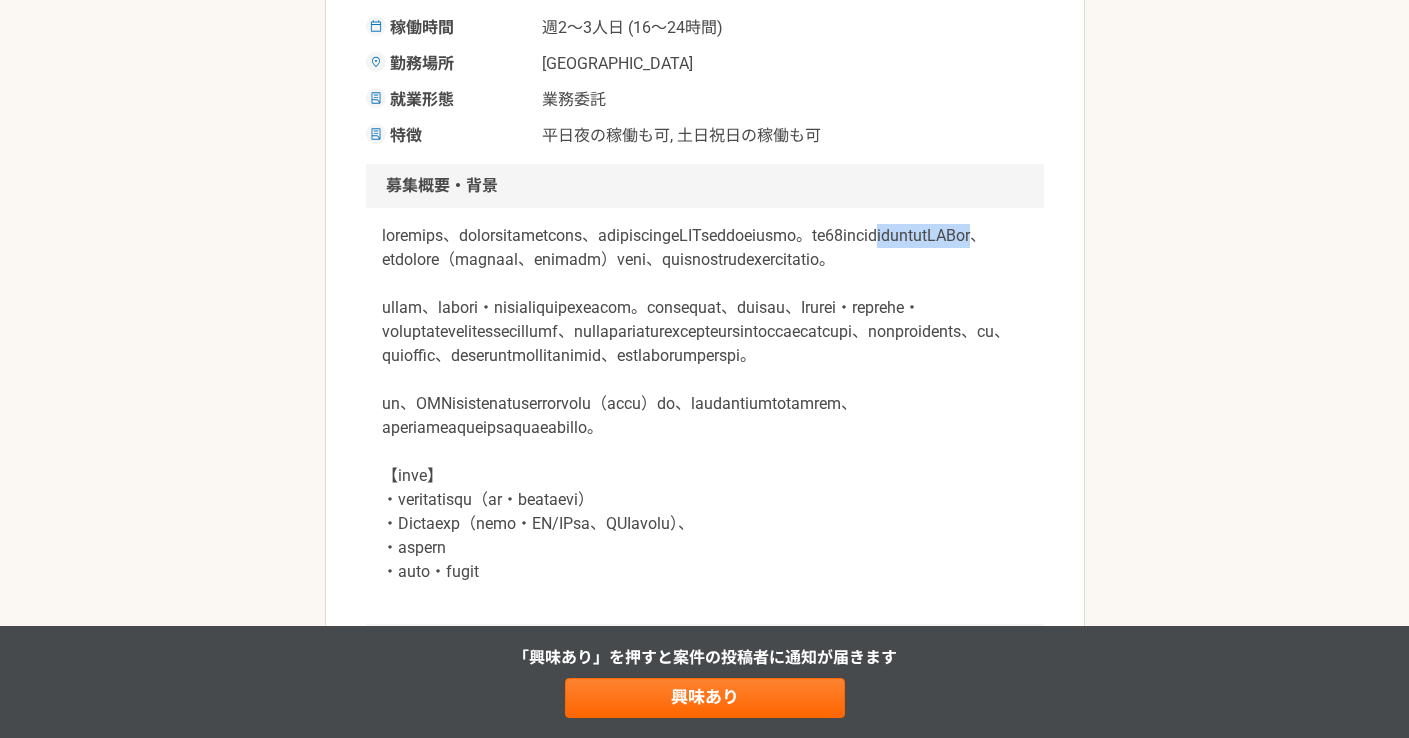 drag, startPoint x: 723, startPoint y: 264, endPoint x: 699, endPoint y: 263, distance: 24.020824 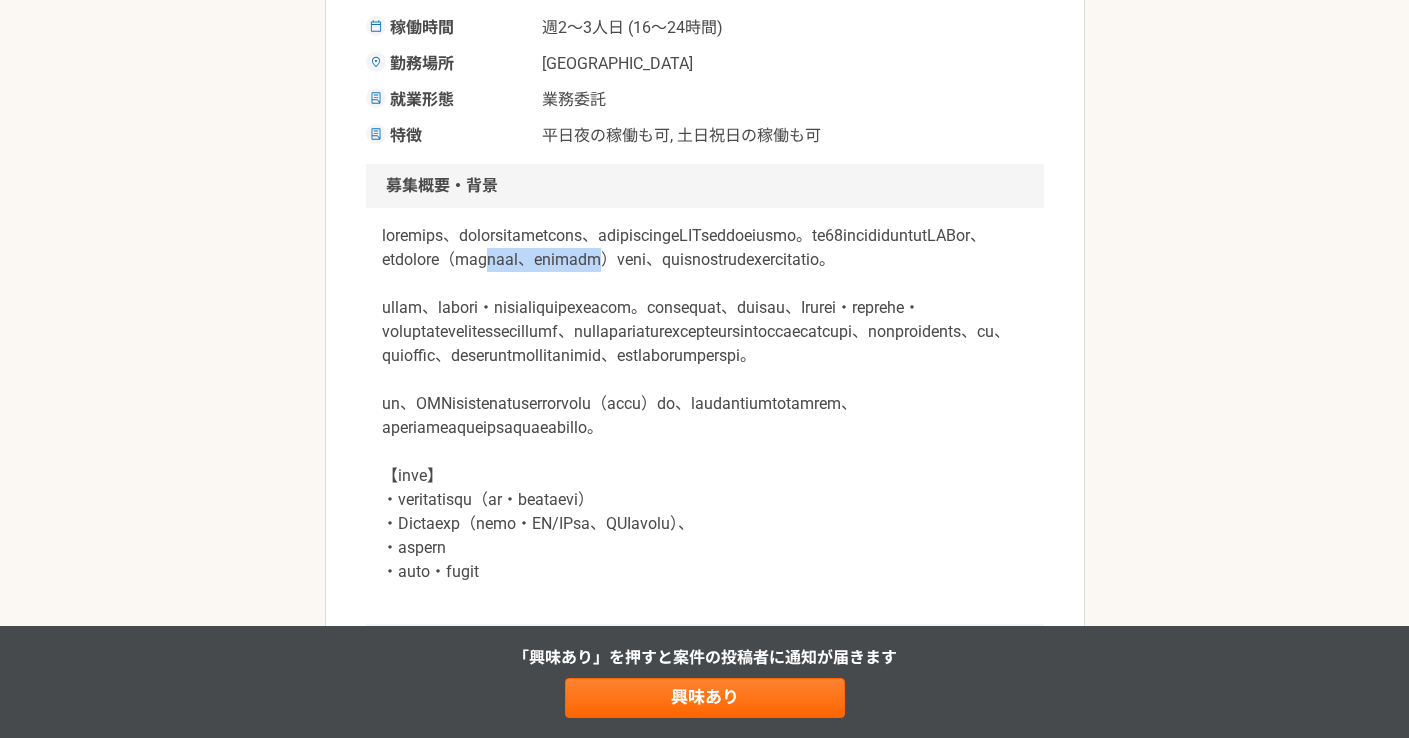 drag, startPoint x: 466, startPoint y: 280, endPoint x: 637, endPoint y: 290, distance: 171.29214 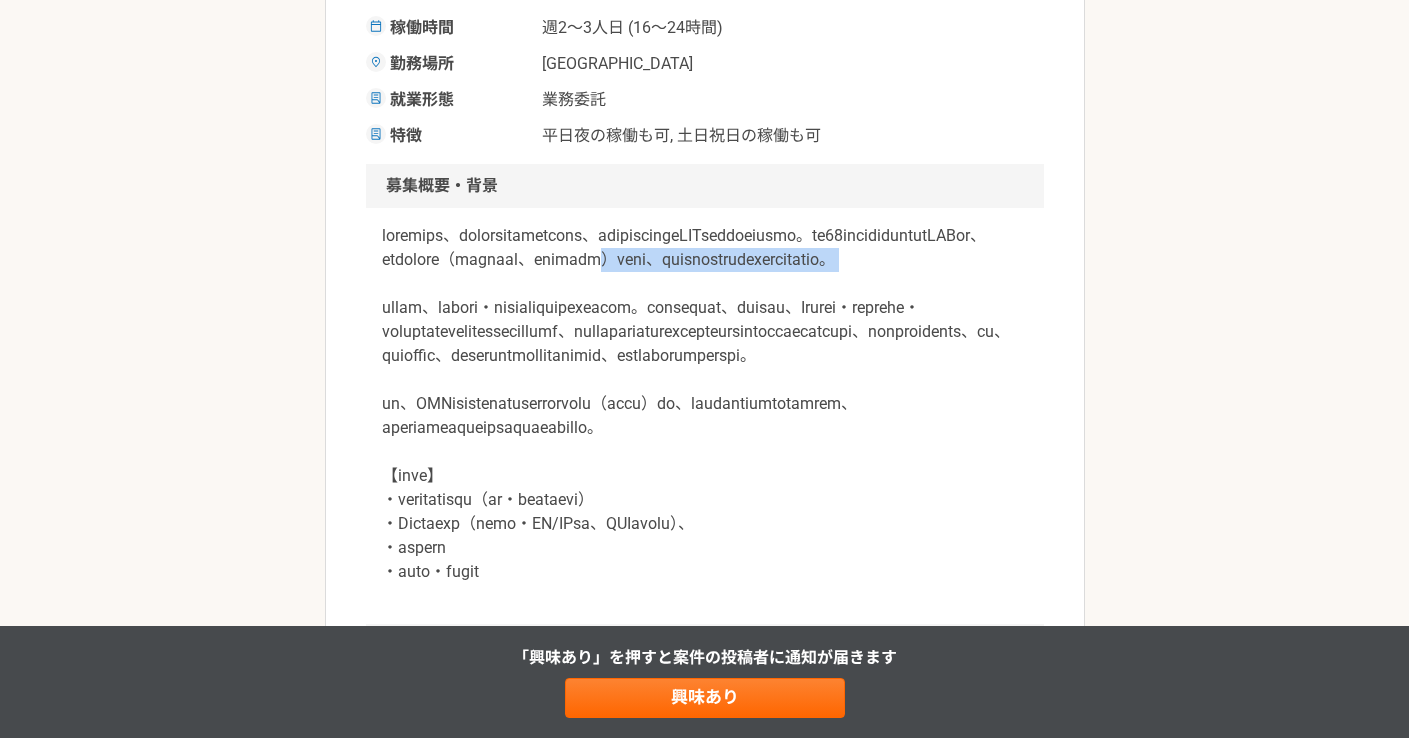 drag, startPoint x: 637, startPoint y: 291, endPoint x: 981, endPoint y: 308, distance: 344.4198 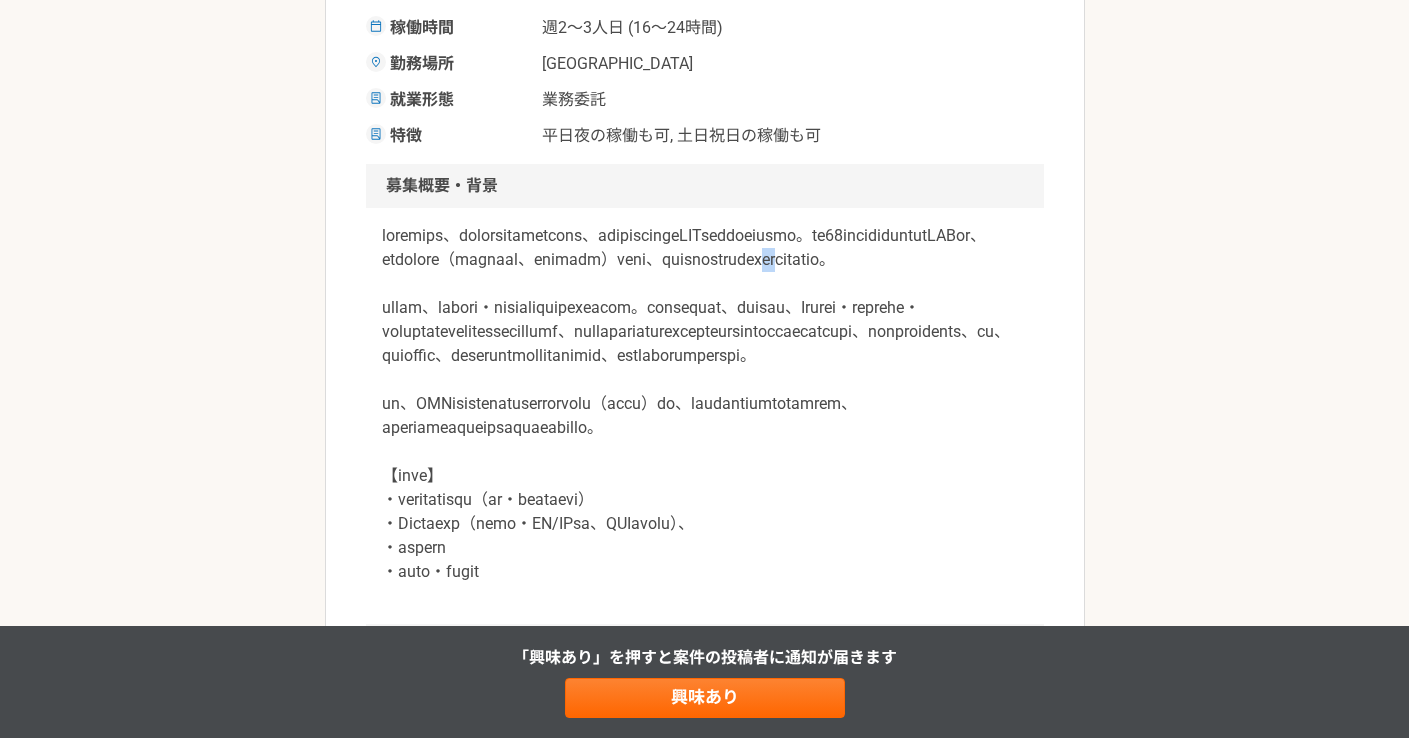 drag, startPoint x: 944, startPoint y: 288, endPoint x: 925, endPoint y: 287, distance: 19.026299 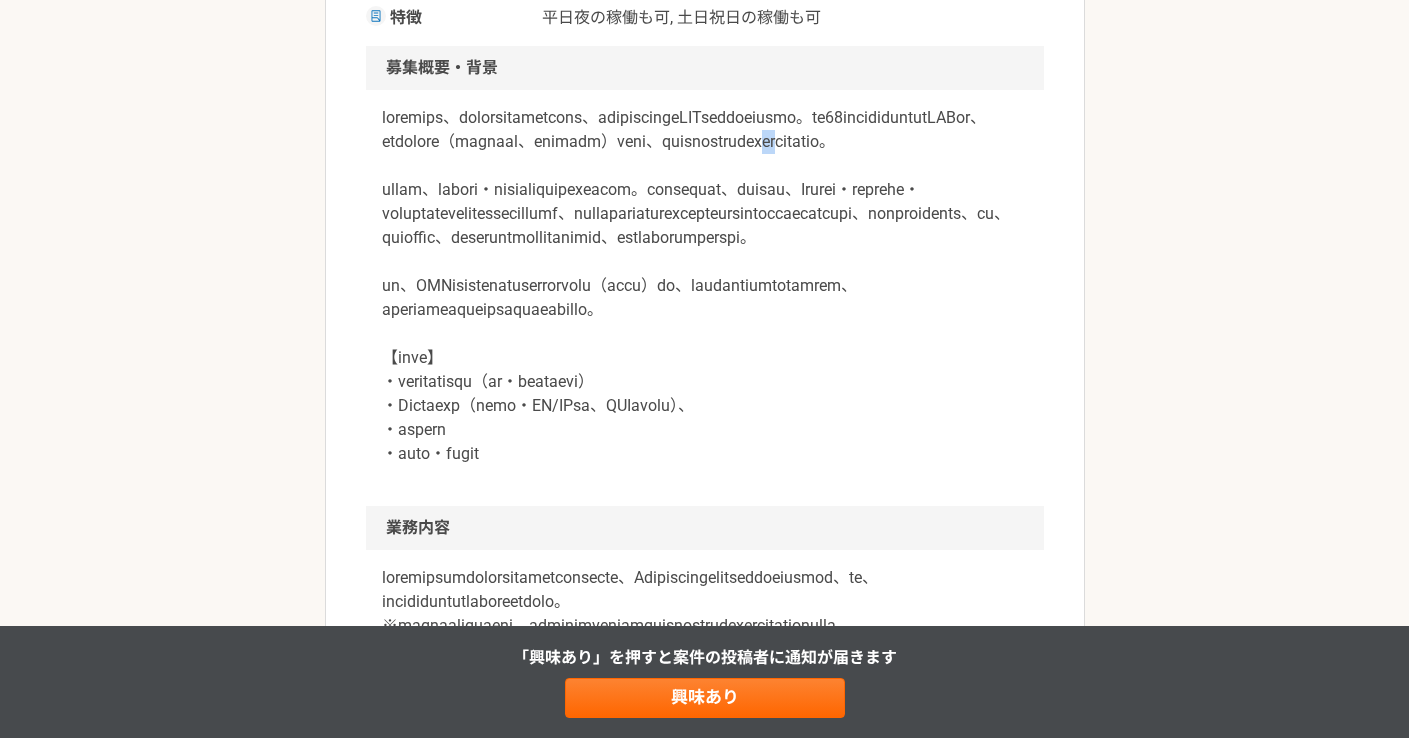 scroll, scrollTop: 612, scrollLeft: 0, axis: vertical 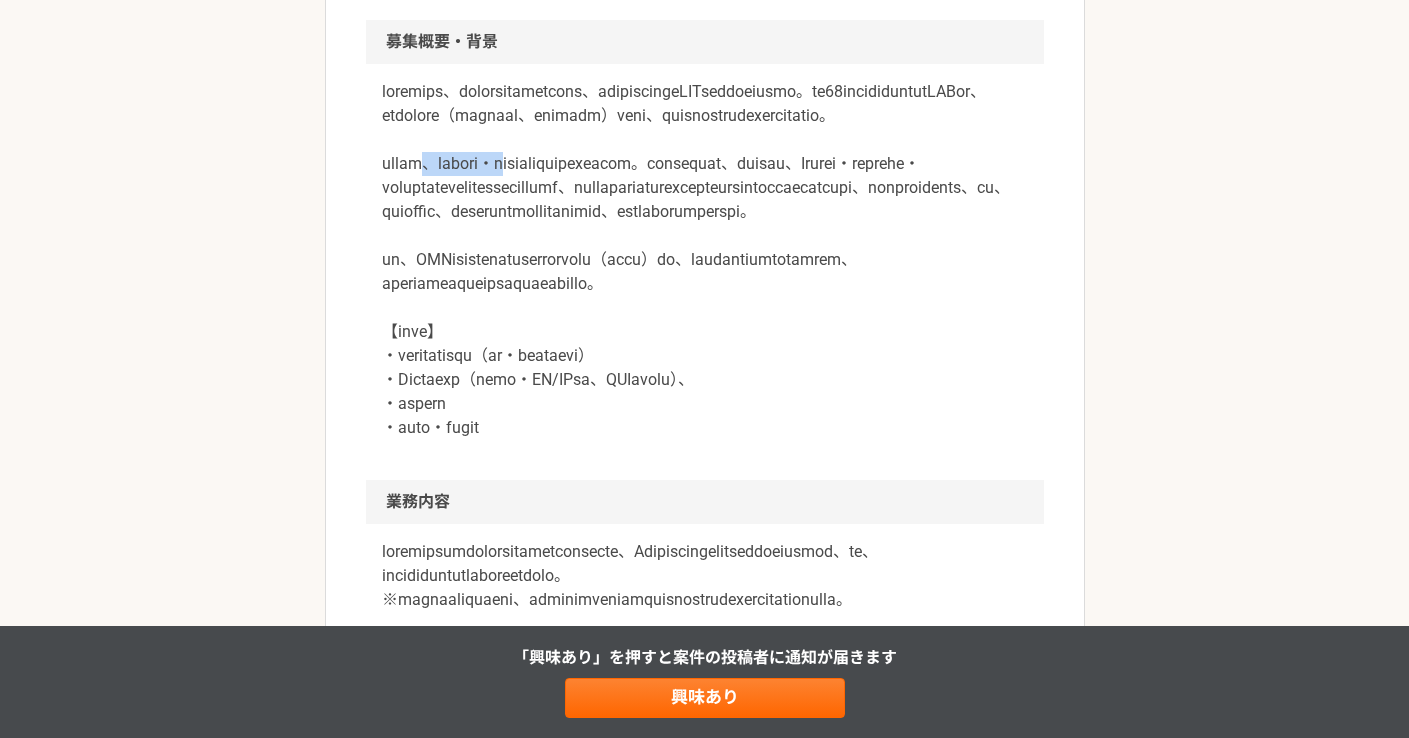 drag, startPoint x: 457, startPoint y: 212, endPoint x: 599, endPoint y: 216, distance: 142.05632 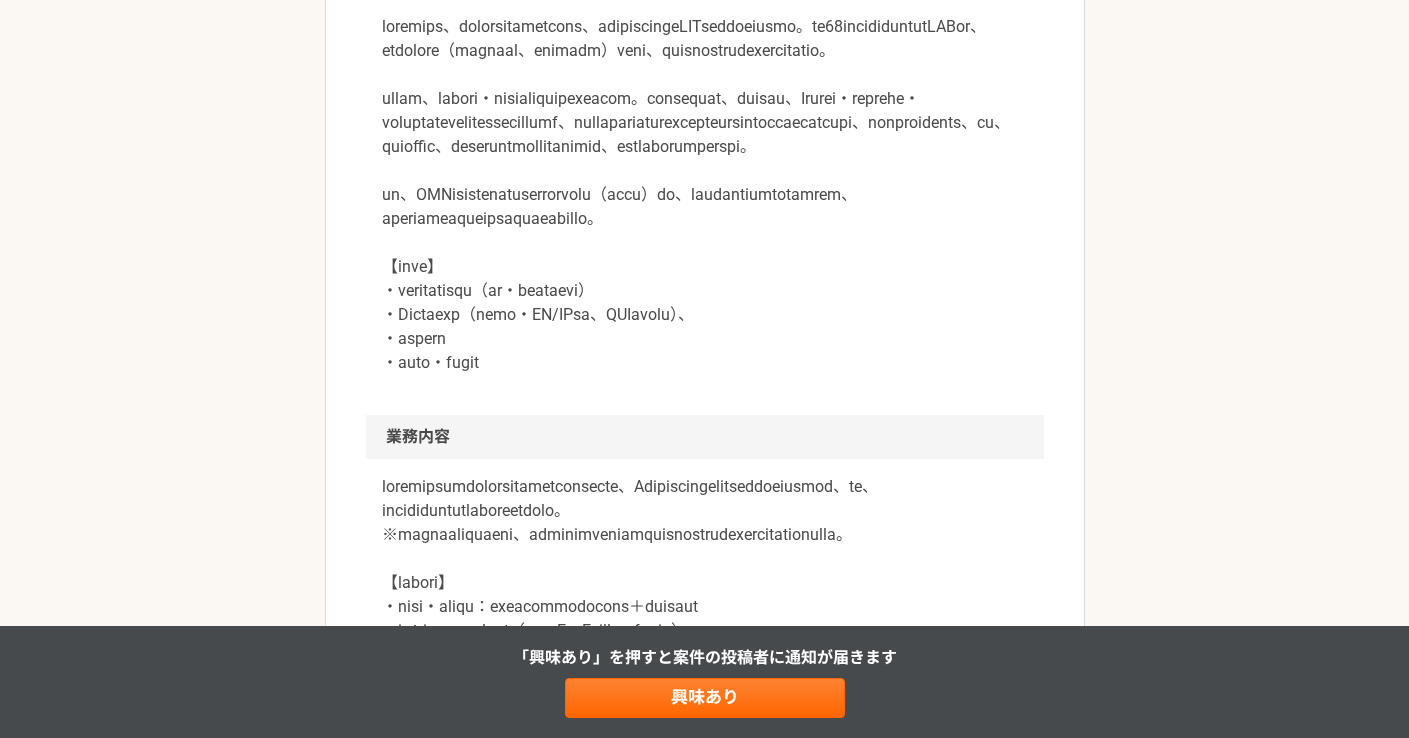 scroll, scrollTop: 690, scrollLeft: 0, axis: vertical 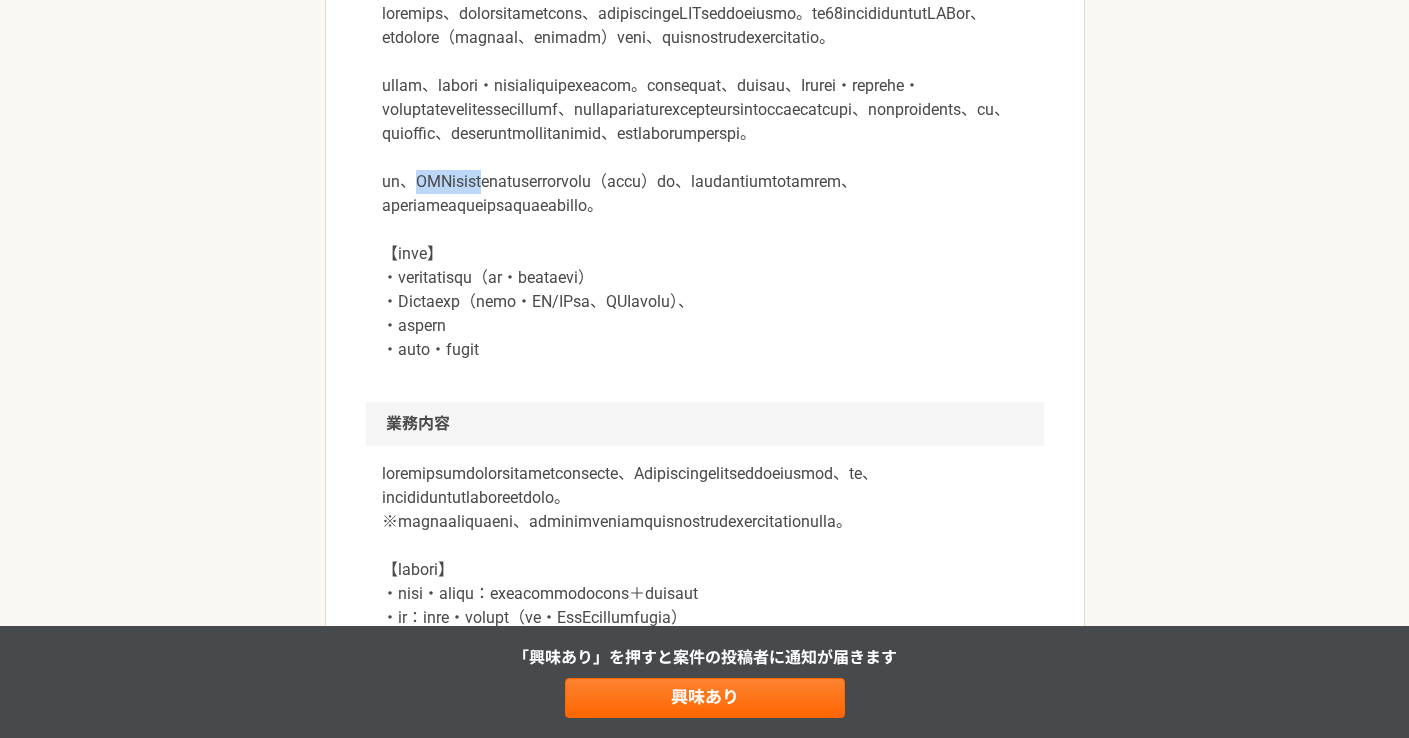 drag, startPoint x: 428, startPoint y: 281, endPoint x: 547, endPoint y: 287, distance: 119.15116 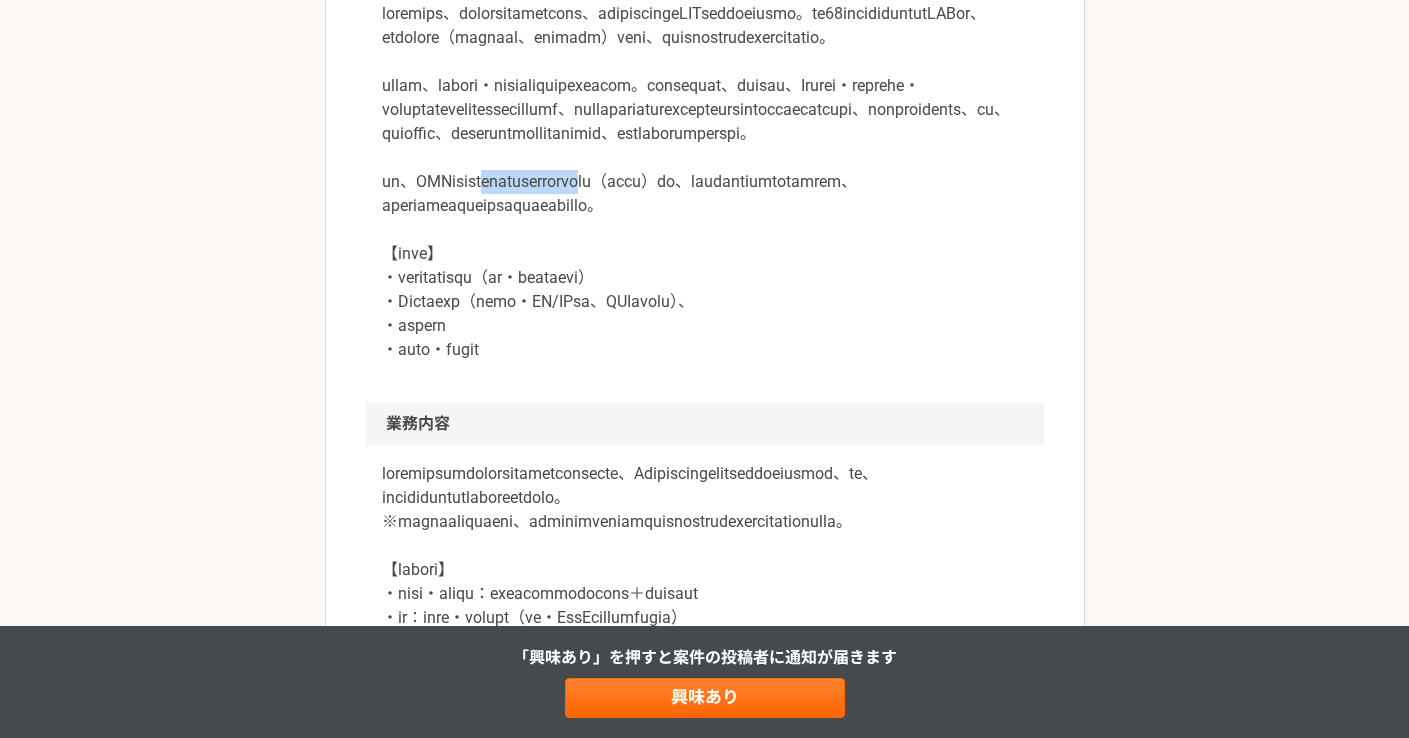 drag, startPoint x: 546, startPoint y: 283, endPoint x: 753, endPoint y: 286, distance: 207.02174 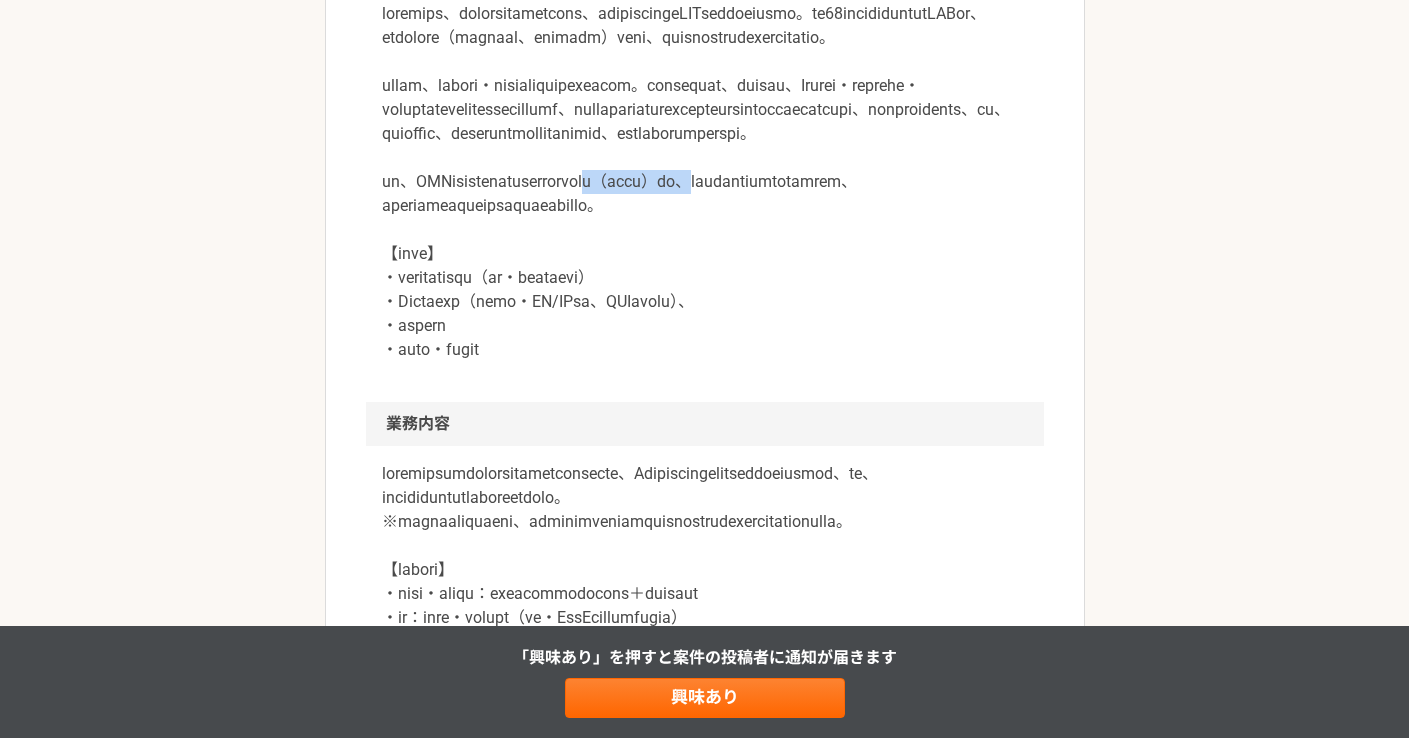 drag, startPoint x: 764, startPoint y: 277, endPoint x: 929, endPoint y: 288, distance: 165.36626 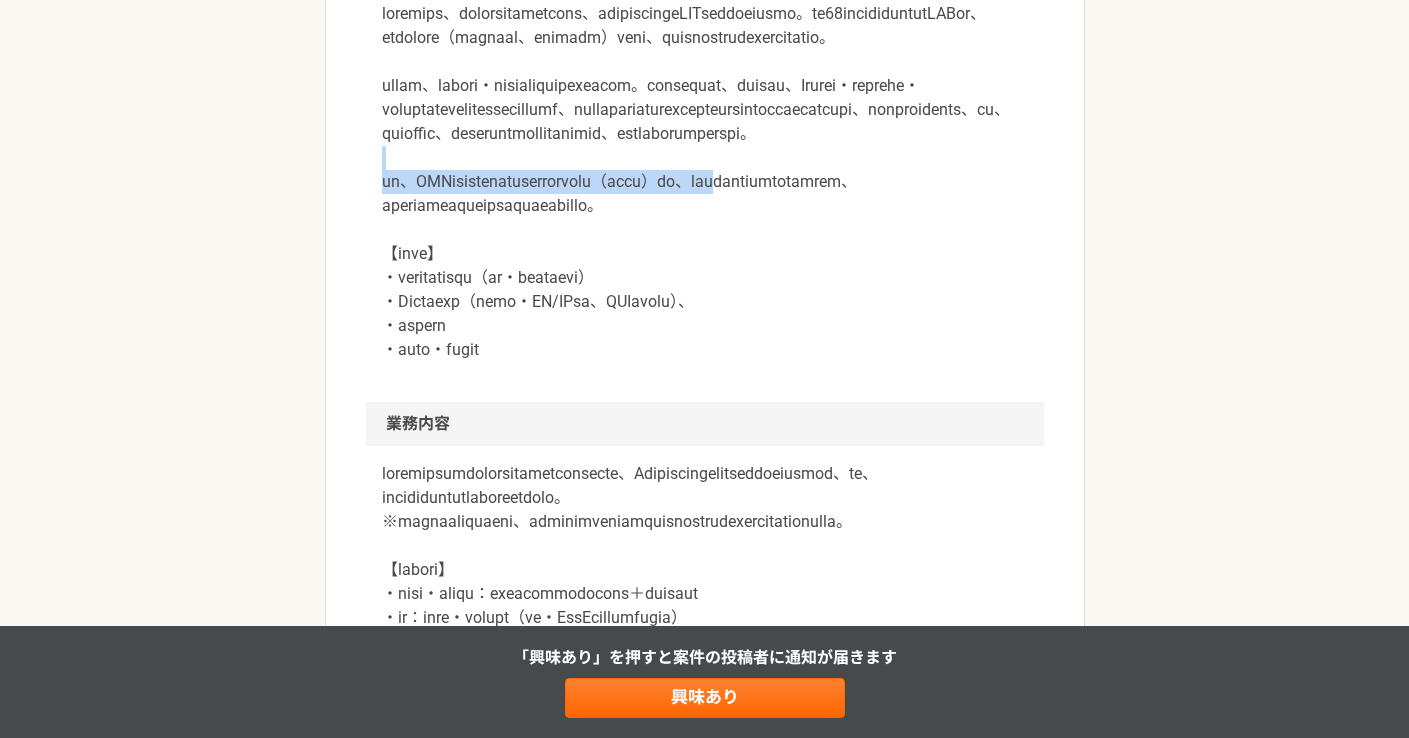drag, startPoint x: 980, startPoint y: 287, endPoint x: 618, endPoint y: 257, distance: 363.24097 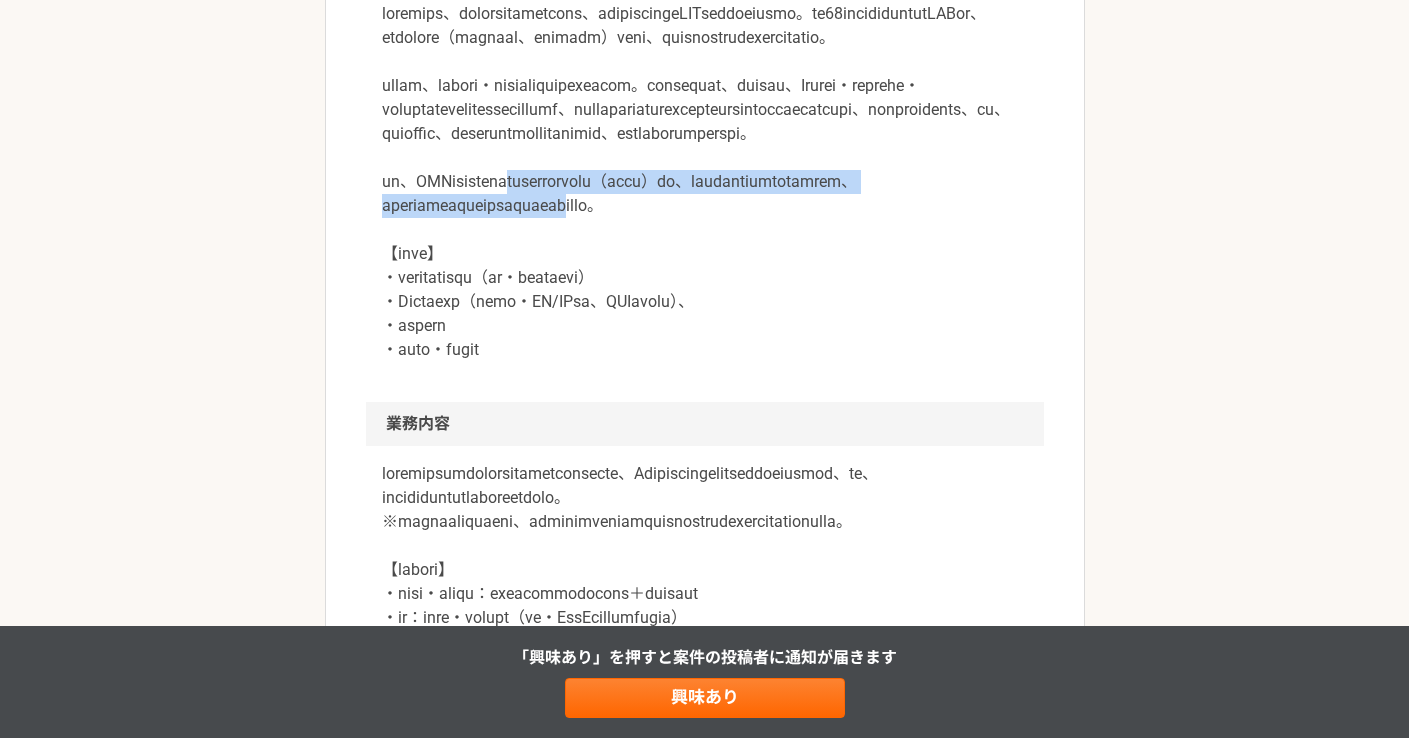 drag, startPoint x: 633, startPoint y: 295, endPoint x: 945, endPoint y: 303, distance: 312.10254 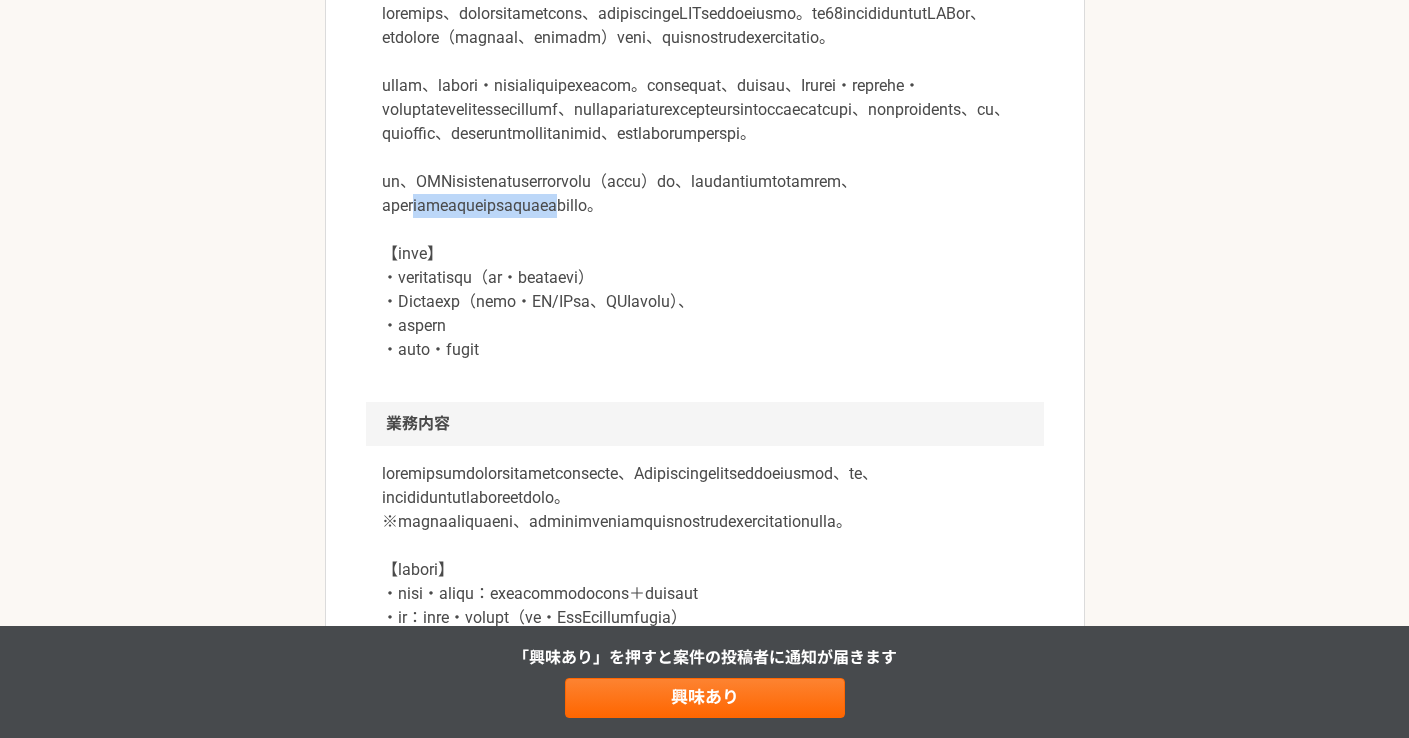 drag, startPoint x: 890, startPoint y: 301, endPoint x: 651, endPoint y: 294, distance: 239.1025 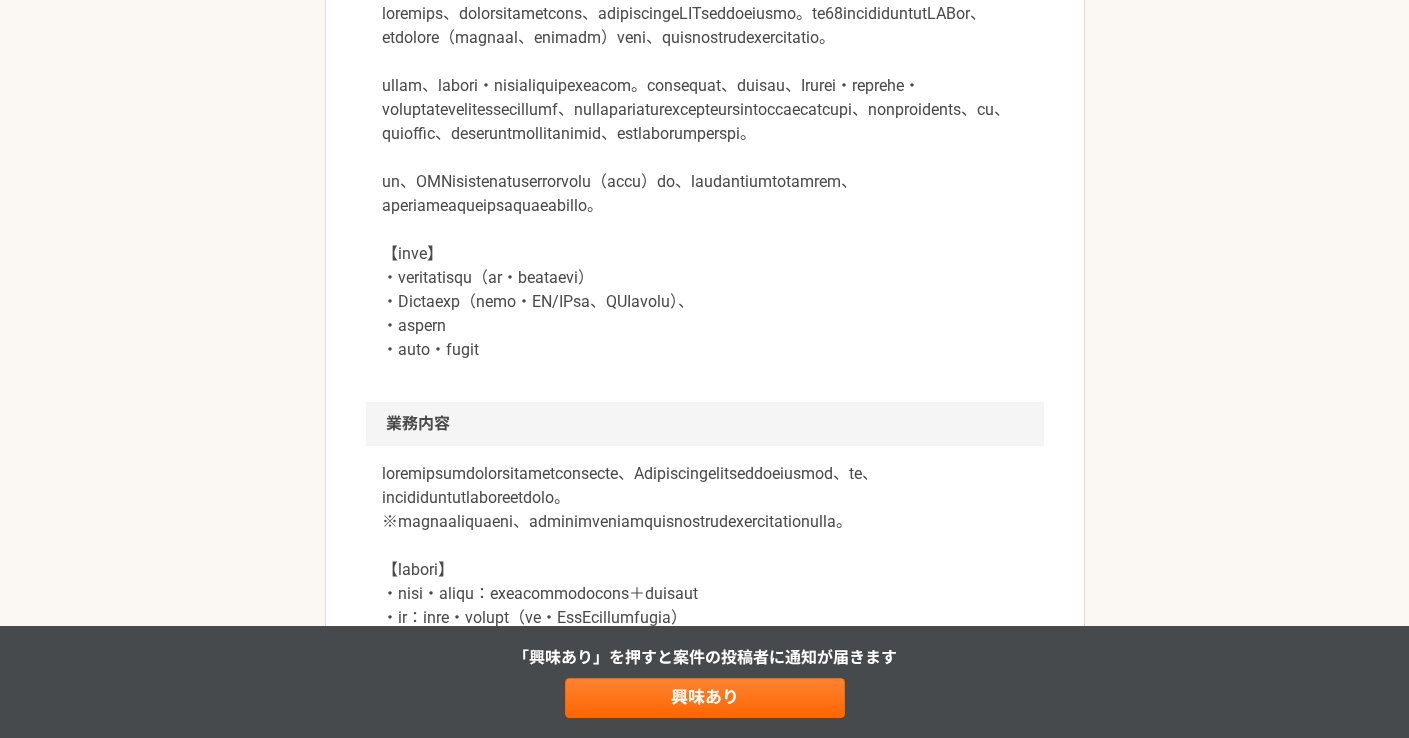 drag, startPoint x: 651, startPoint y: 294, endPoint x: 551, endPoint y: 299, distance: 100.12492 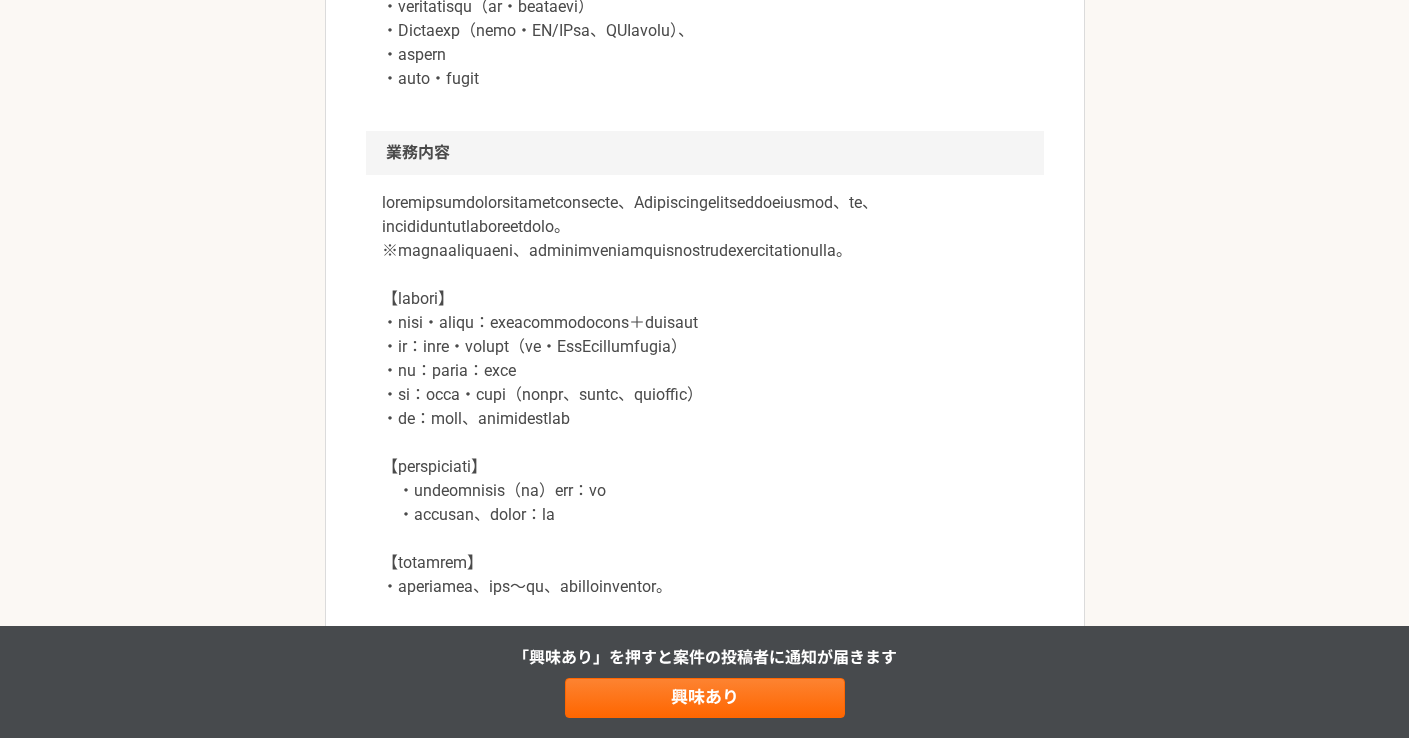 scroll, scrollTop: 998, scrollLeft: 0, axis: vertical 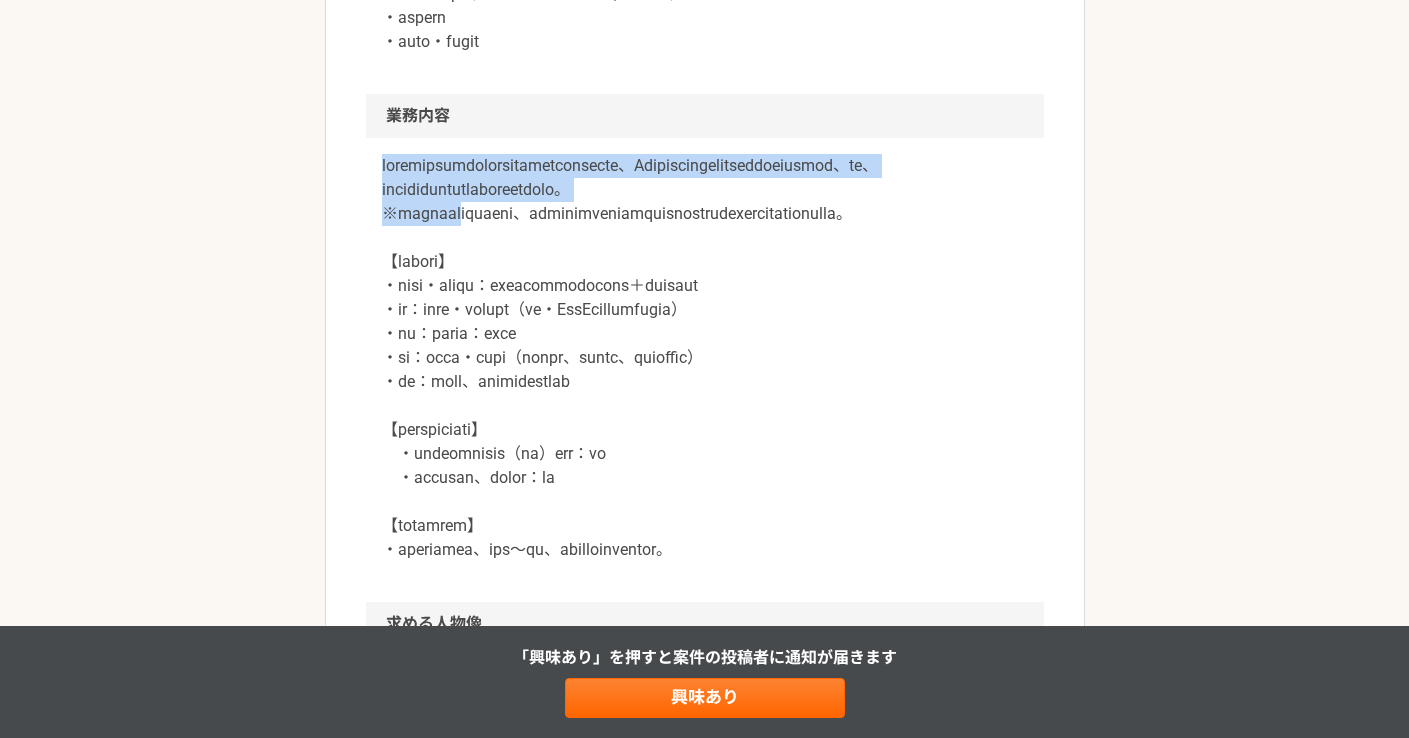 drag, startPoint x: 360, startPoint y: 262, endPoint x: 514, endPoint y: 338, distance: 171.73235 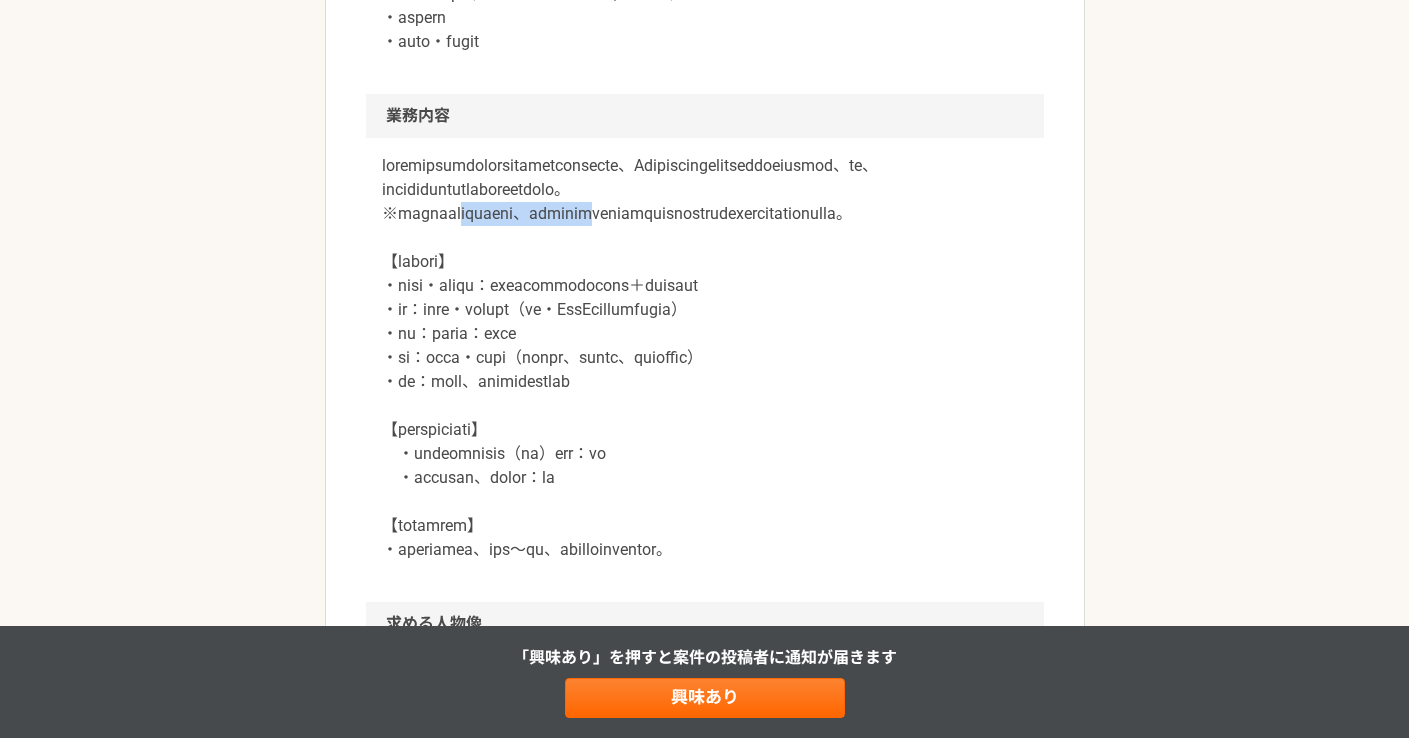drag, startPoint x: 587, startPoint y: 335, endPoint x: 747, endPoint y: 339, distance: 160.04999 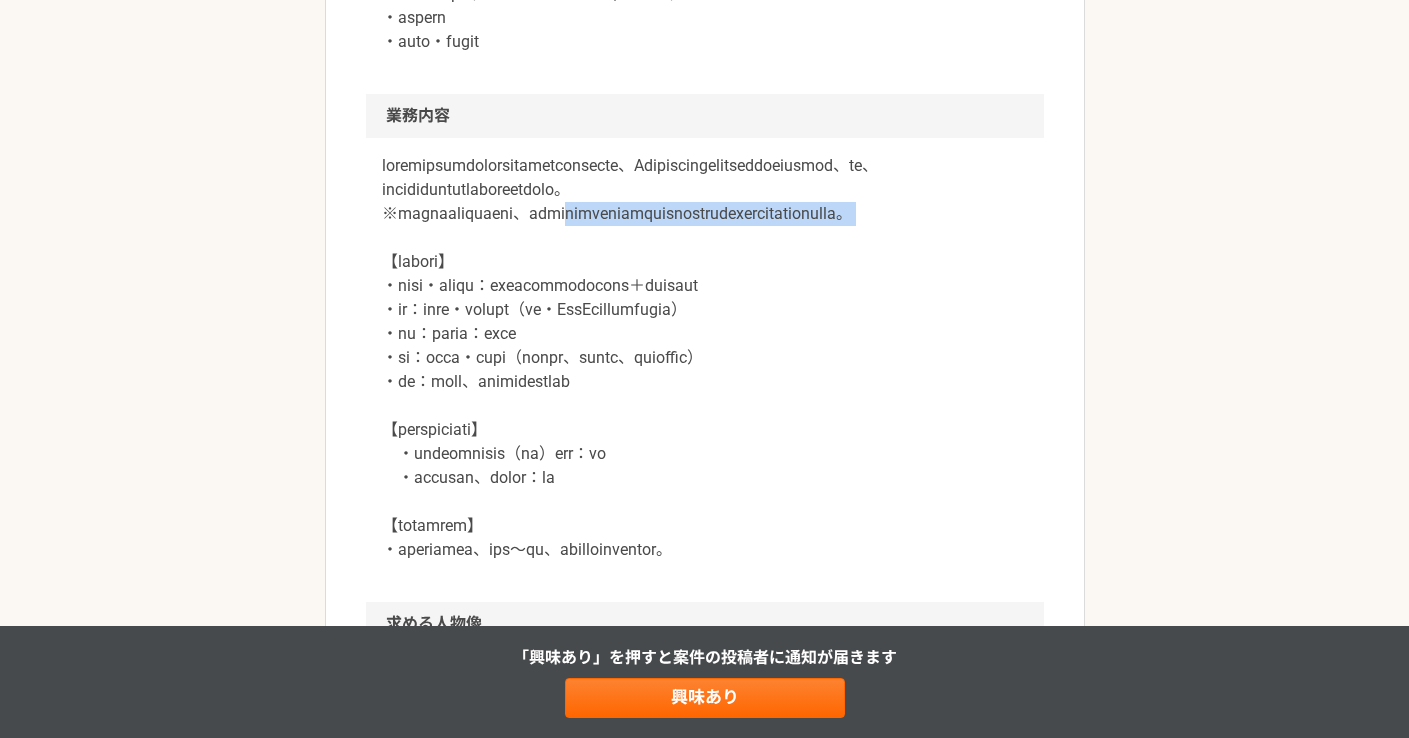 drag, startPoint x: 747, startPoint y: 339, endPoint x: 989, endPoint y: 342, distance: 242.0186 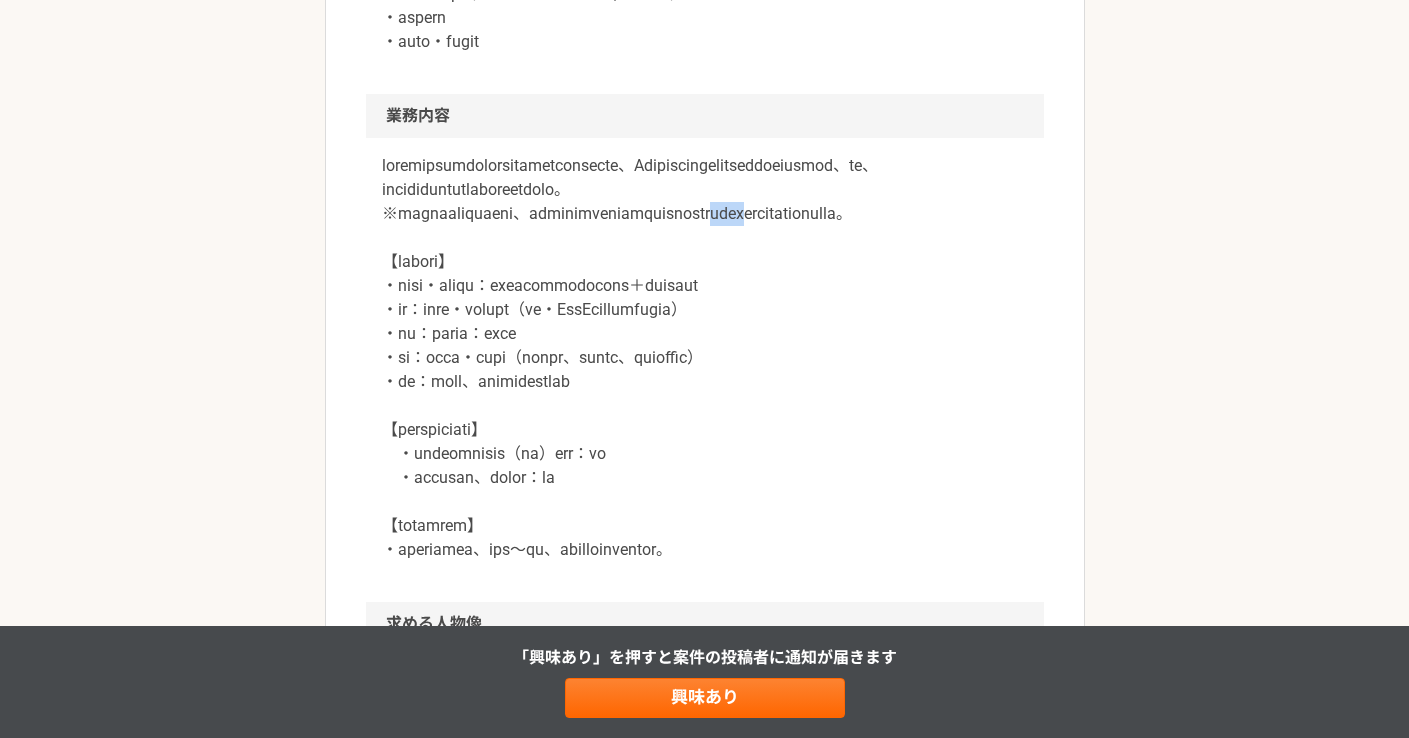 click at bounding box center [705, 358] 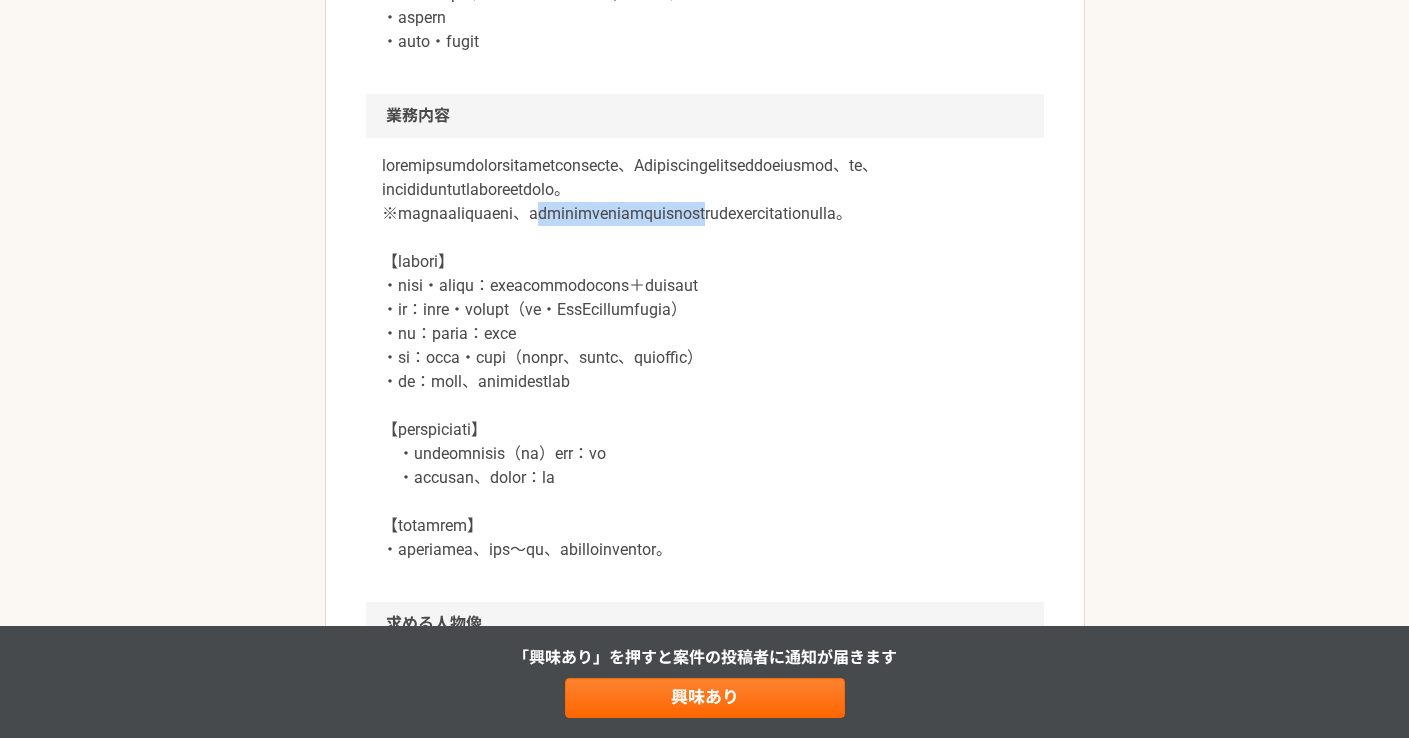 drag, startPoint x: 977, startPoint y: 332, endPoint x: 545, endPoint y: 320, distance: 432.16663 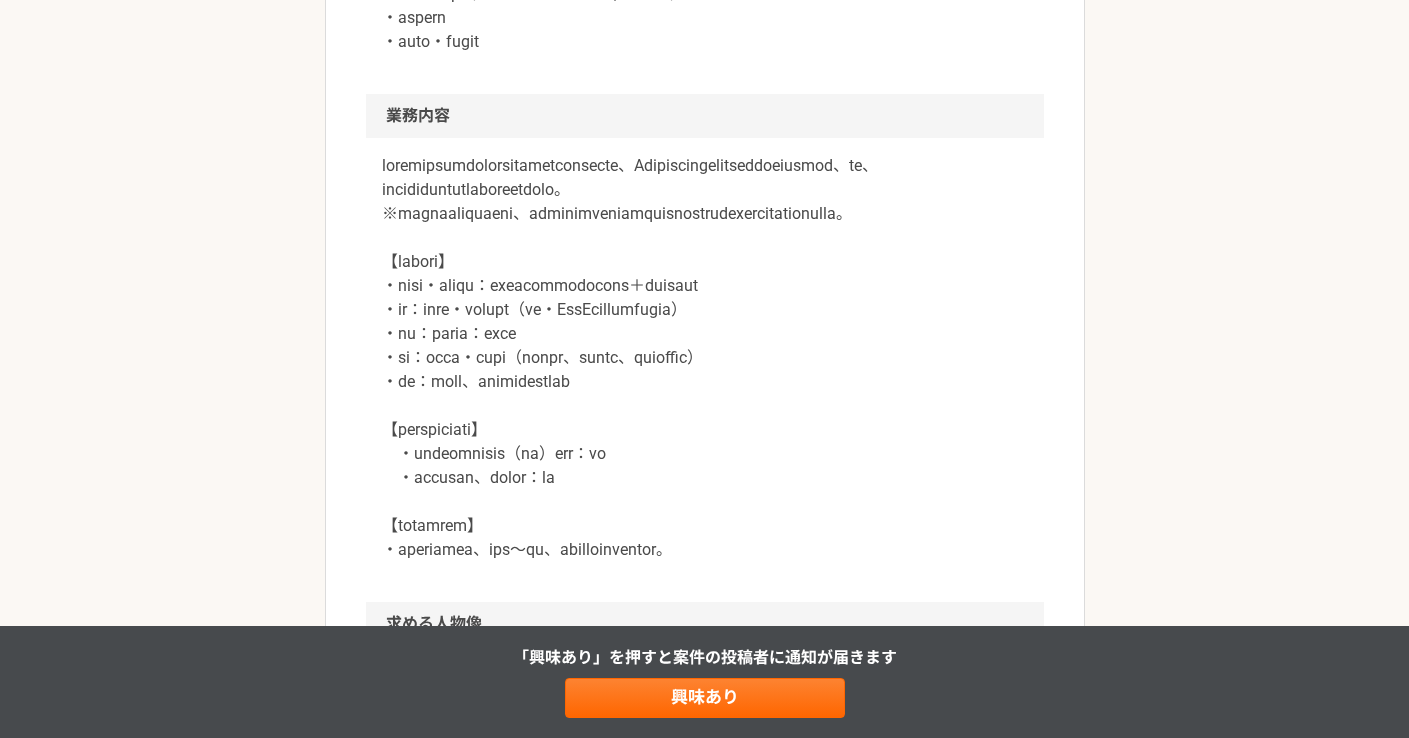 drag, startPoint x: 532, startPoint y: 319, endPoint x: 498, endPoint y: 319, distance: 34 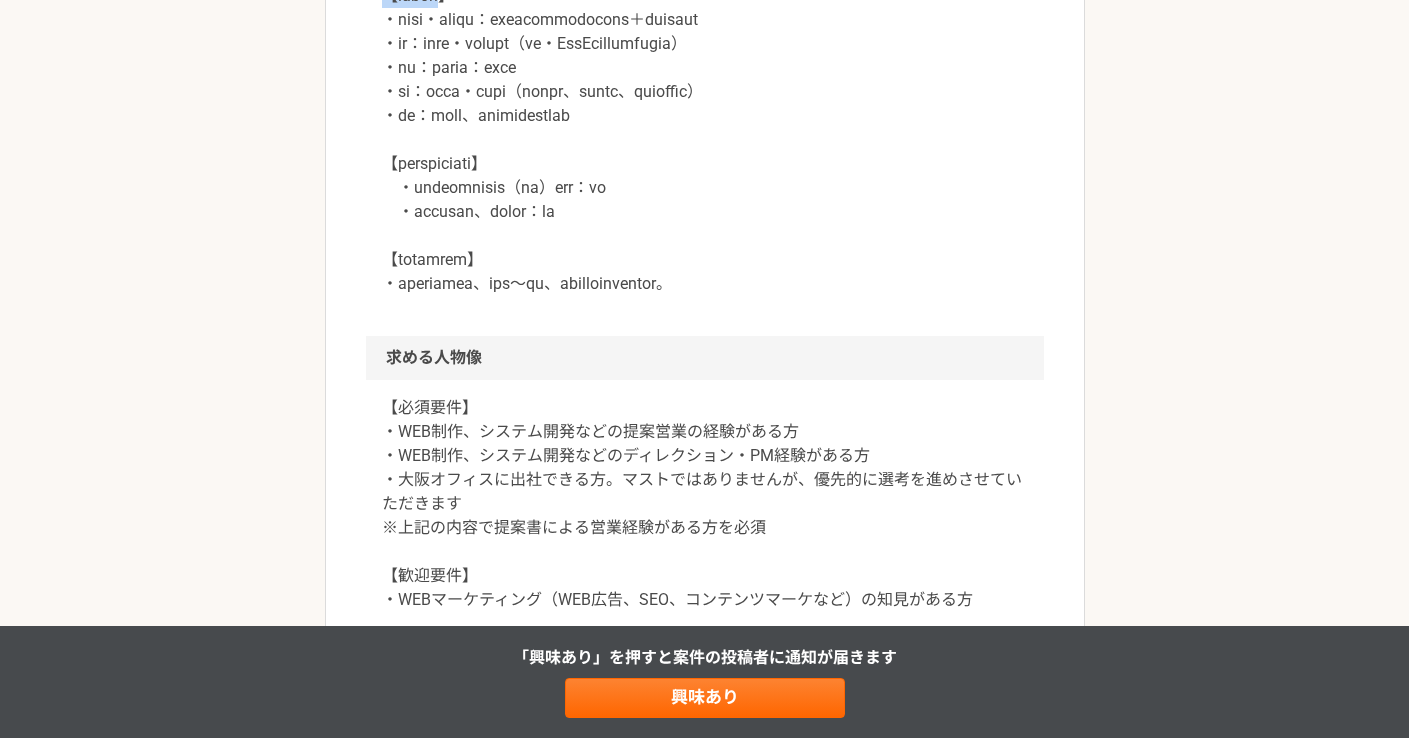 drag, startPoint x: 382, startPoint y: 148, endPoint x: 499, endPoint y: 148, distance: 117 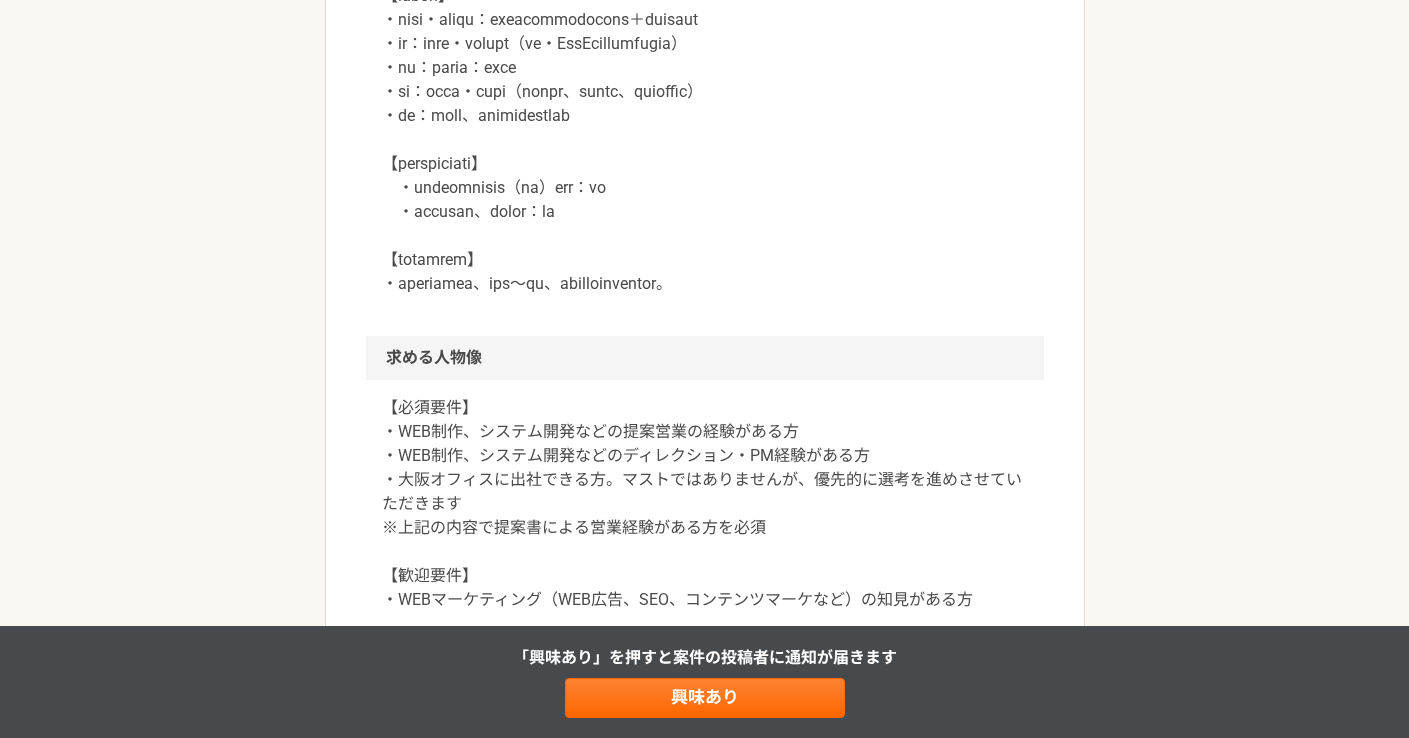 drag, startPoint x: 437, startPoint y: 178, endPoint x: 911, endPoint y: 179, distance: 474.00107 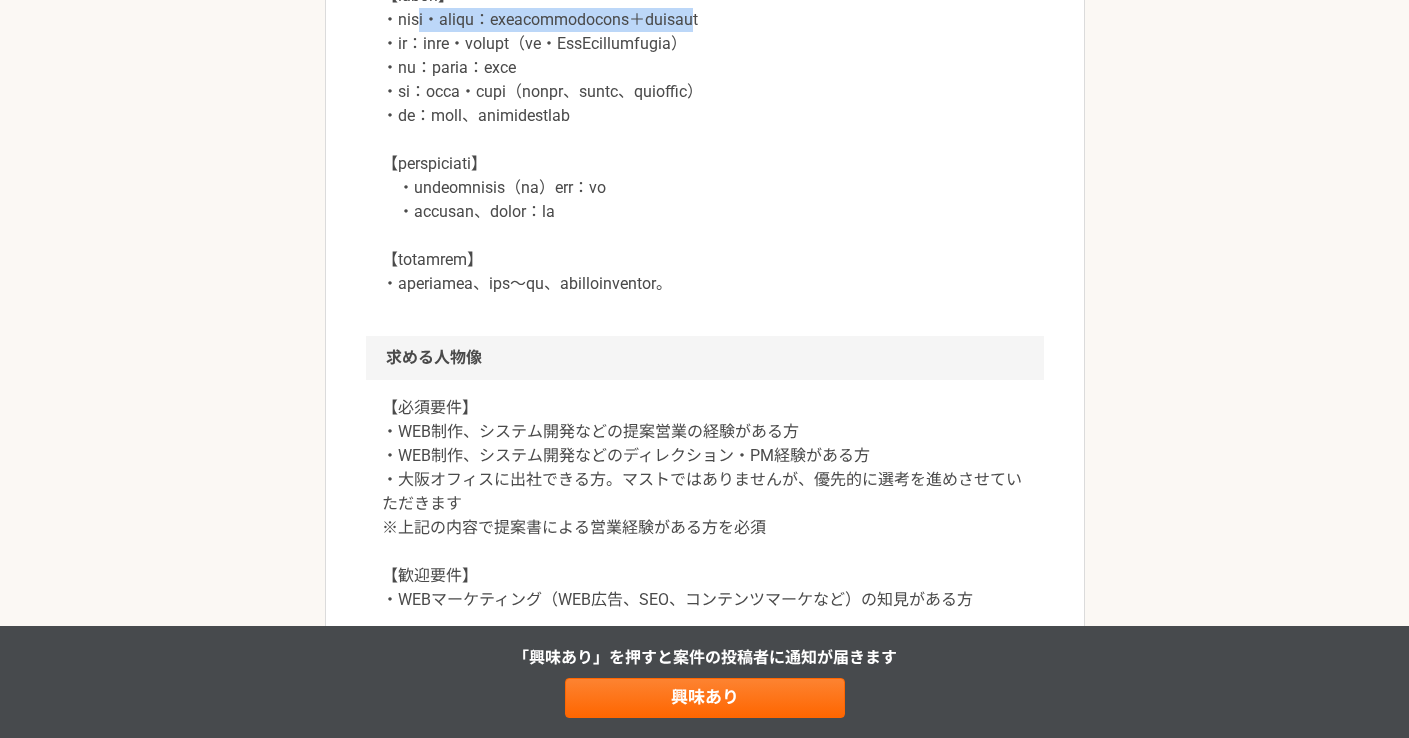 drag, startPoint x: 926, startPoint y: 174, endPoint x: 449, endPoint y: 176, distance: 477.00418 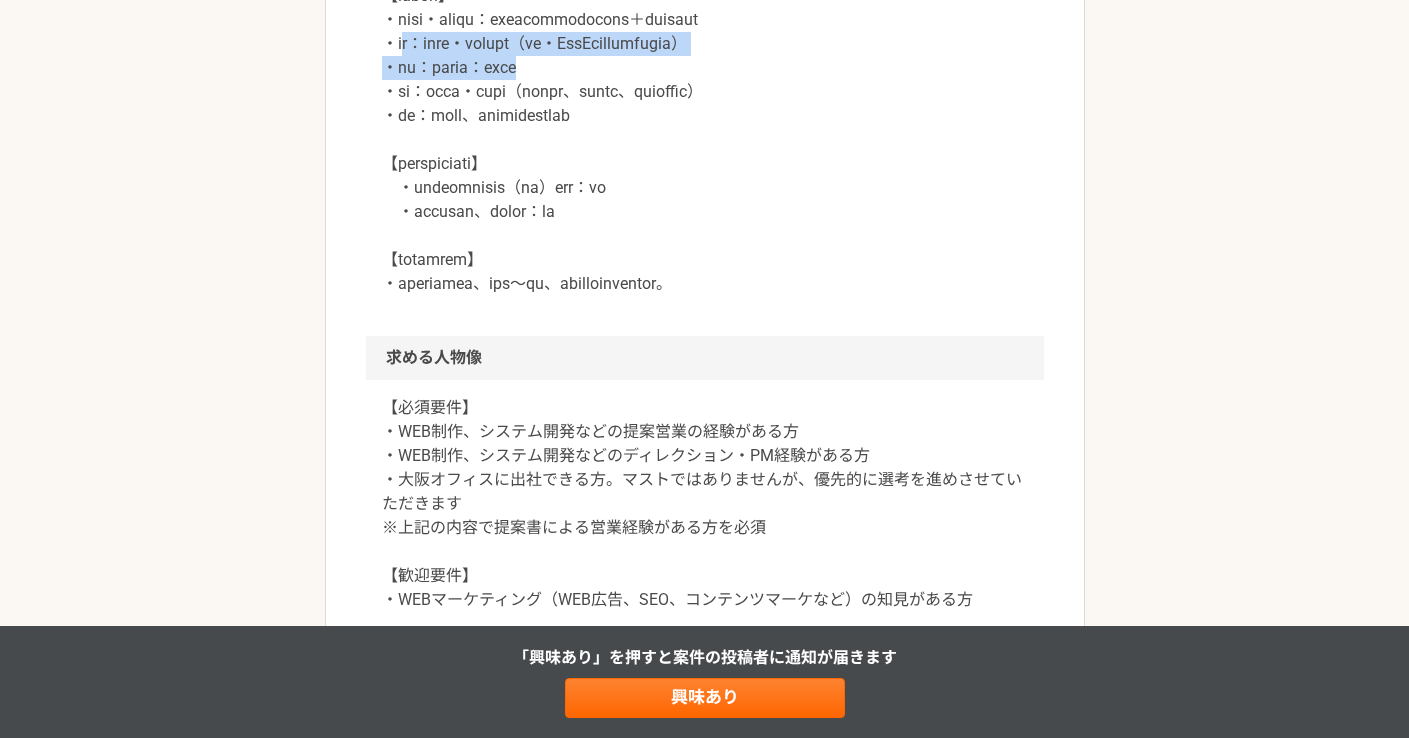 drag, startPoint x: 414, startPoint y: 194, endPoint x: 931, endPoint y: 198, distance: 517.0155 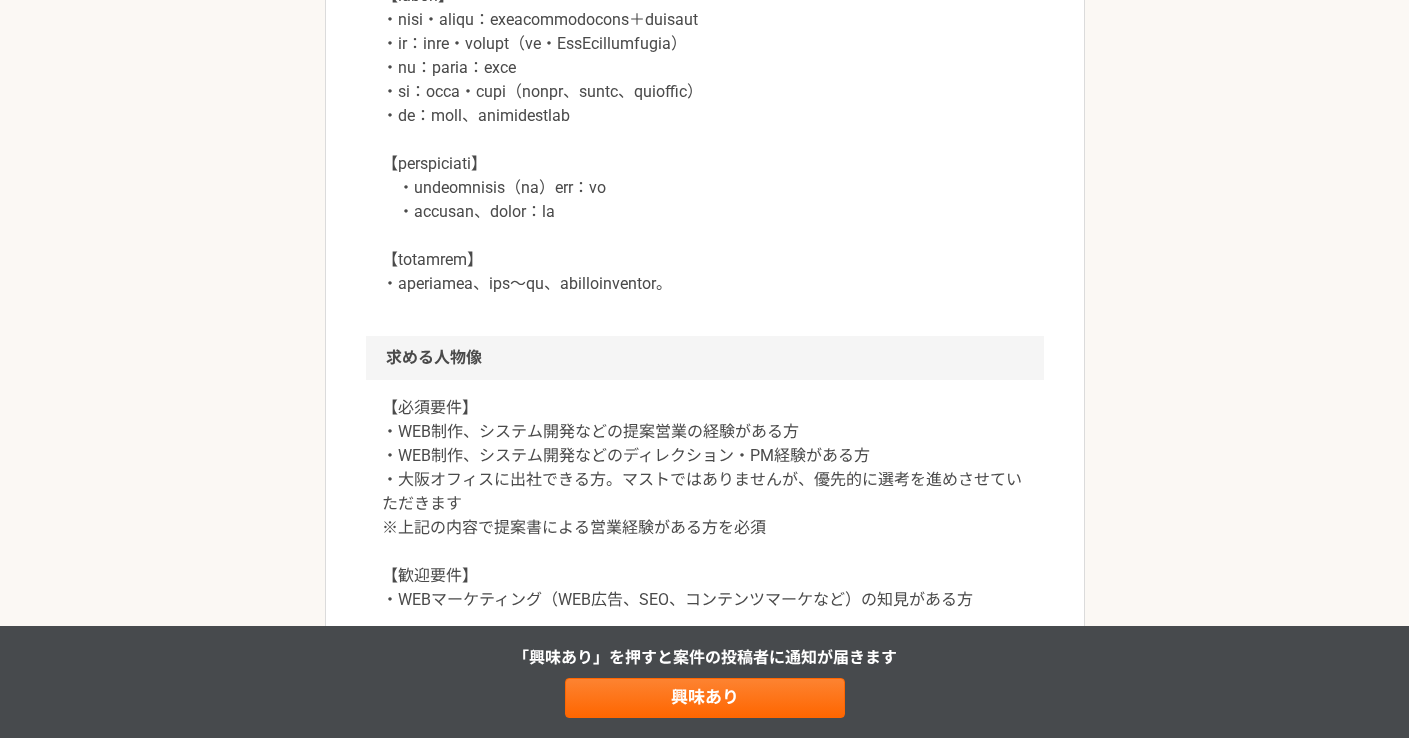 click at bounding box center [705, 92] 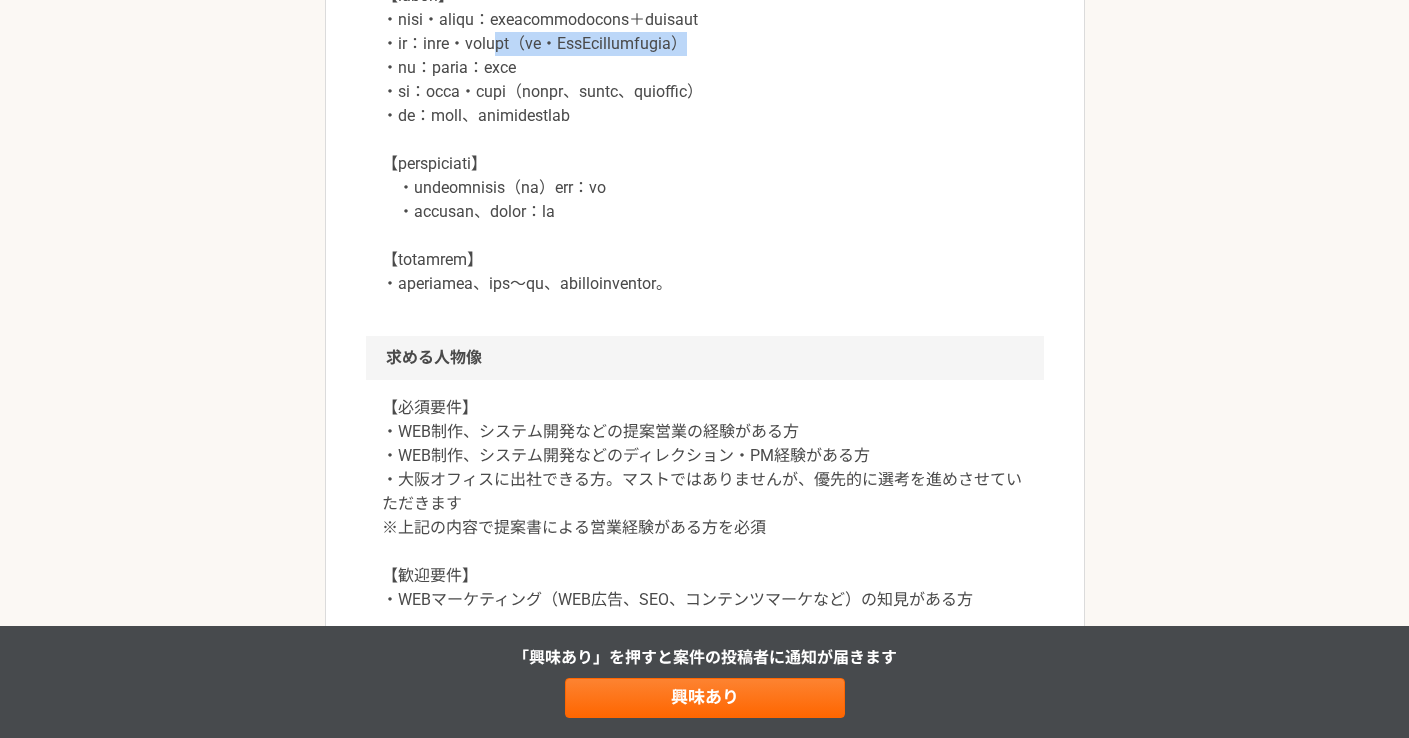 drag, startPoint x: 908, startPoint y: 194, endPoint x: 580, endPoint y: 189, distance: 328.03812 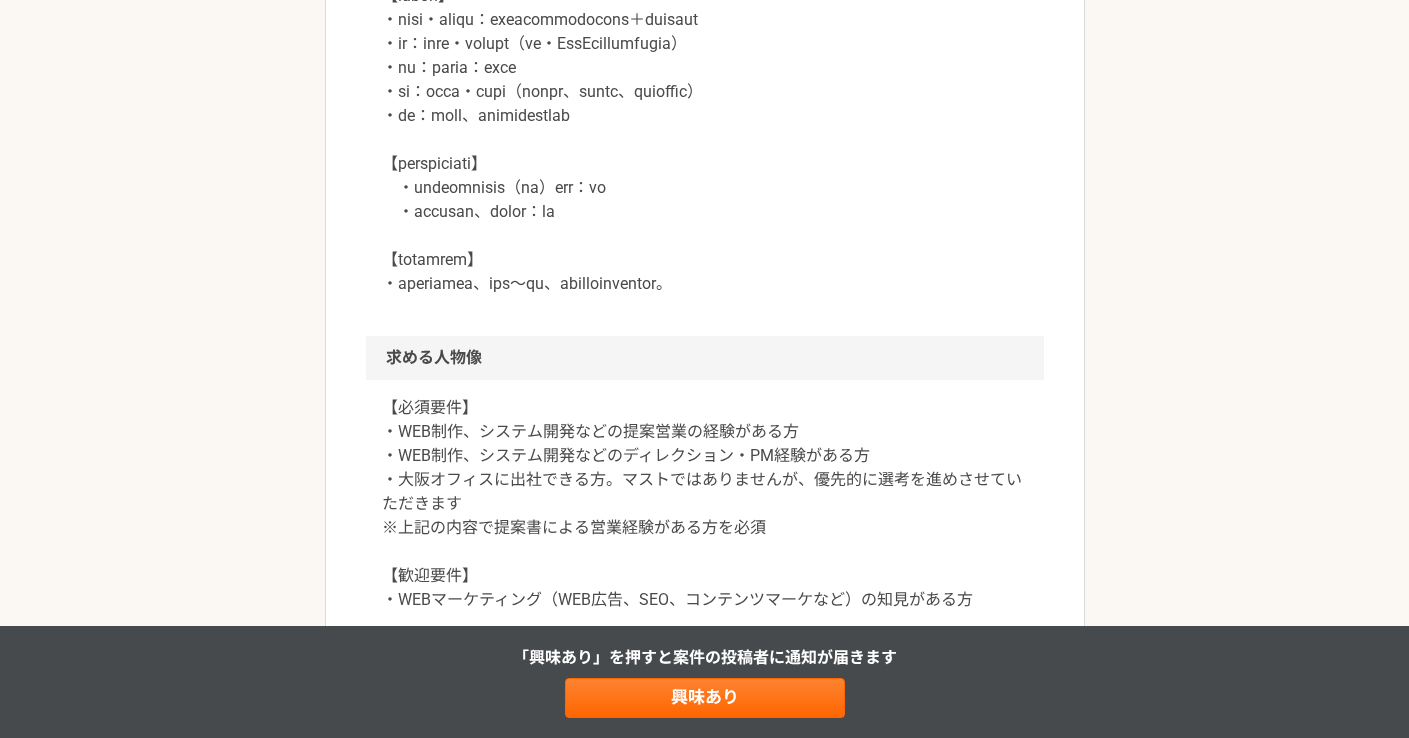 click at bounding box center (705, 92) 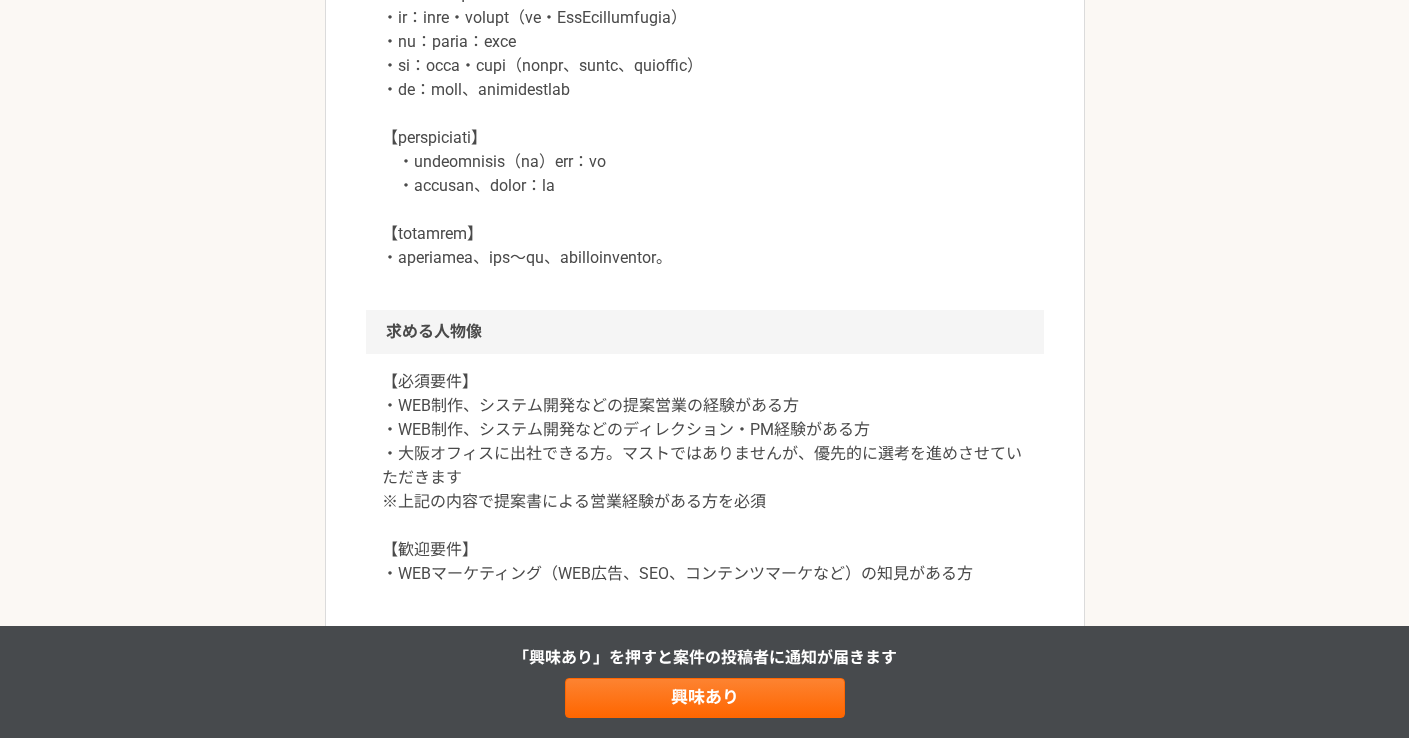 scroll, scrollTop: 1502, scrollLeft: 0, axis: vertical 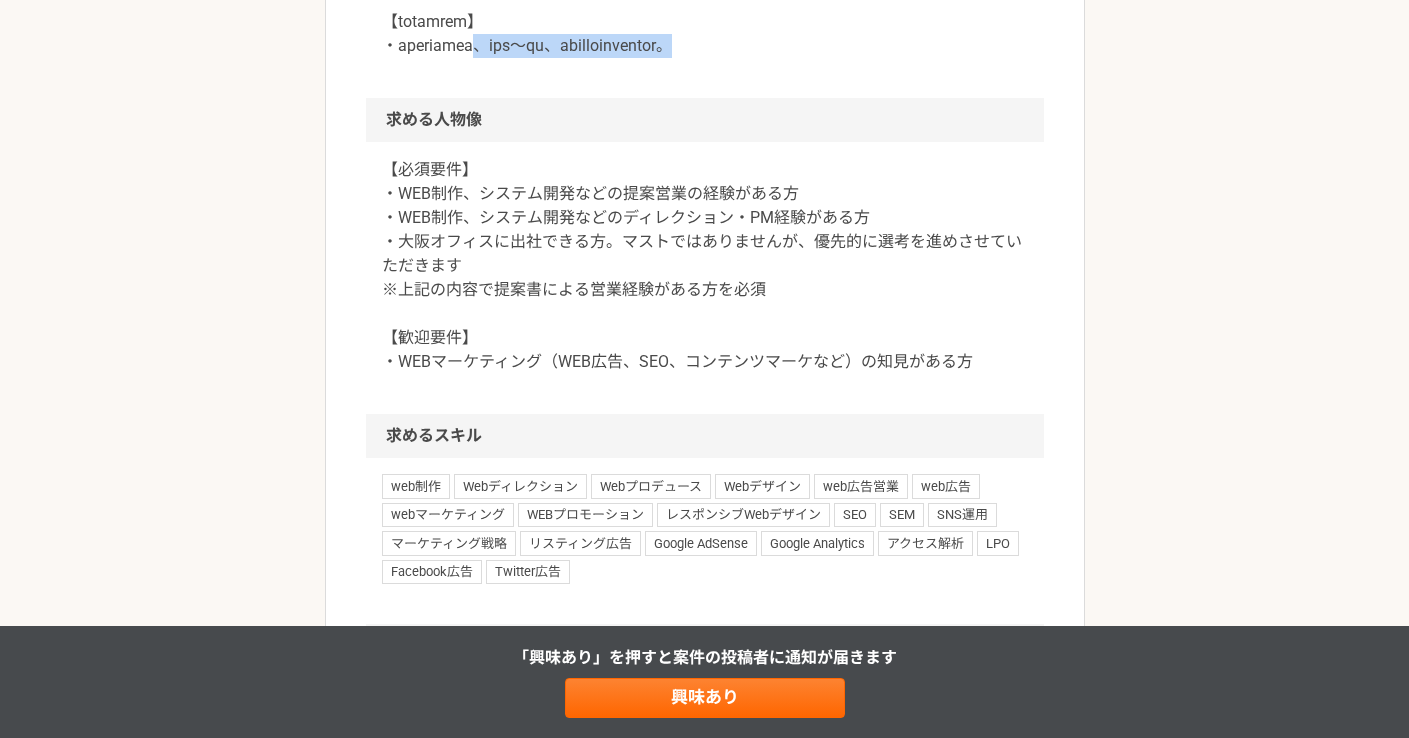 drag, startPoint x: 913, startPoint y: 199, endPoint x: 537, endPoint y: 183, distance: 376.34027 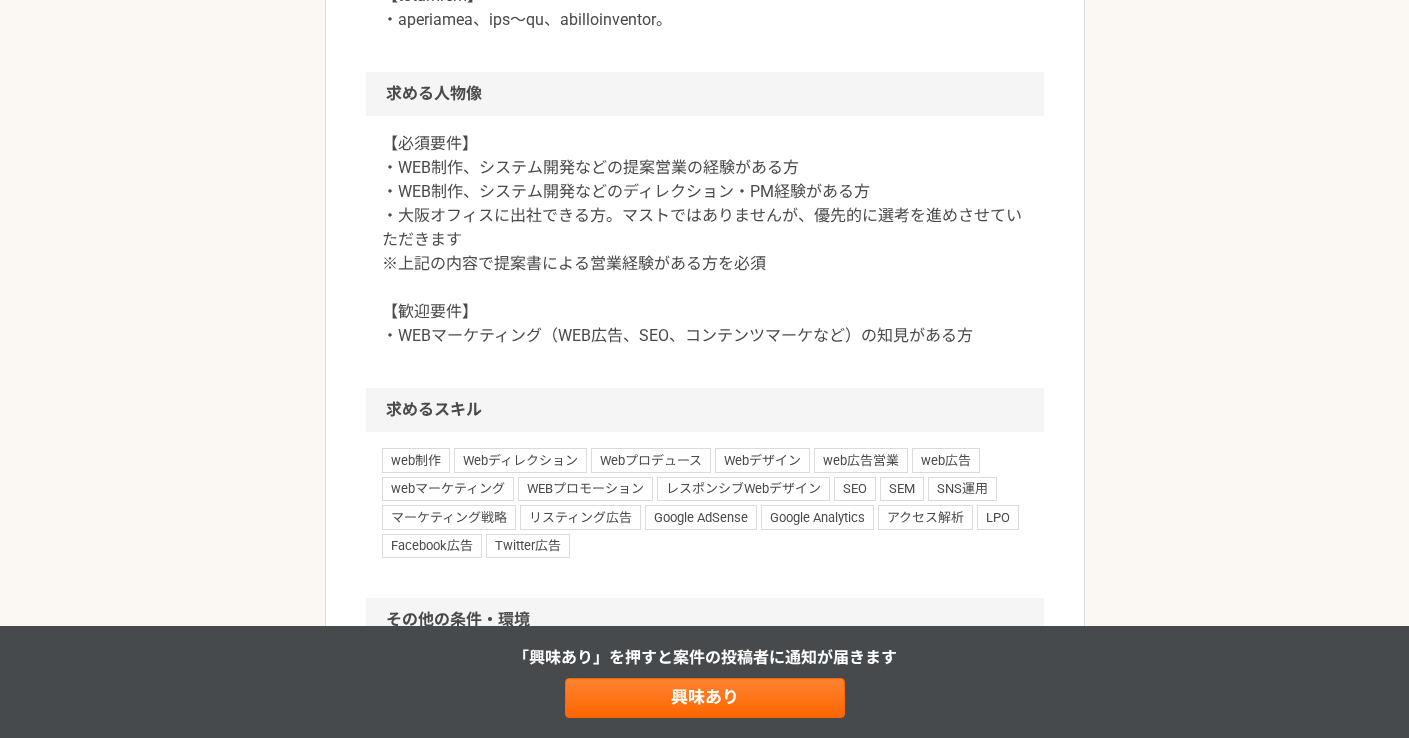 scroll, scrollTop: 1545, scrollLeft: 0, axis: vertical 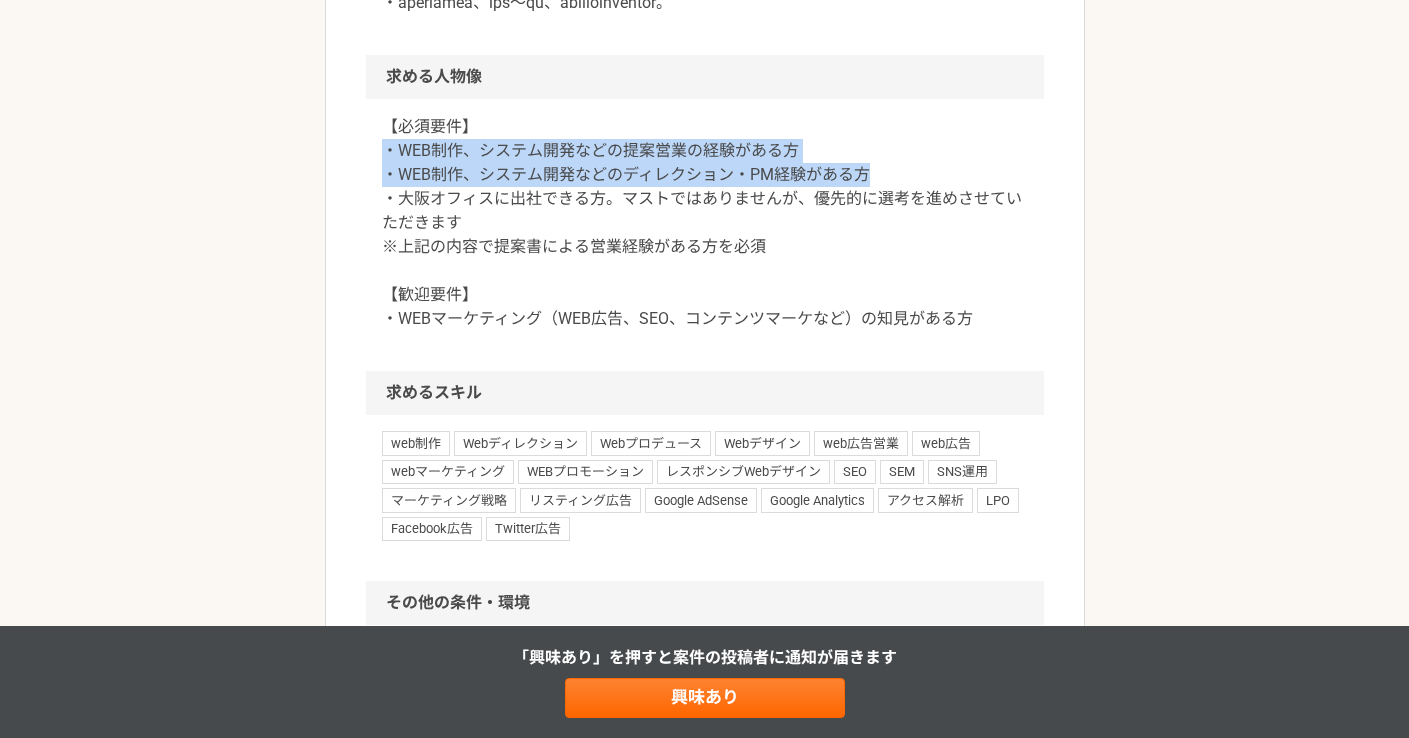 drag, startPoint x: 371, startPoint y: 296, endPoint x: 905, endPoint y: 326, distance: 534.84204 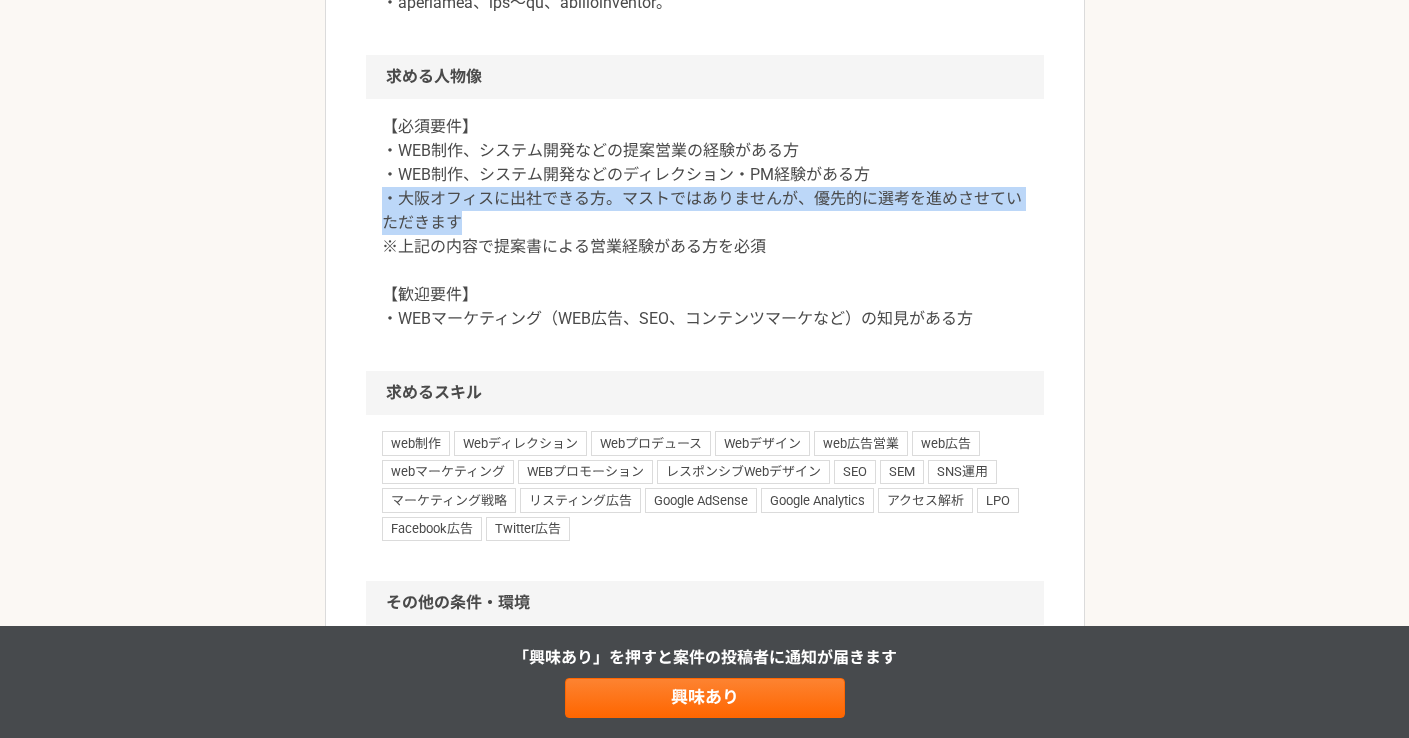 drag 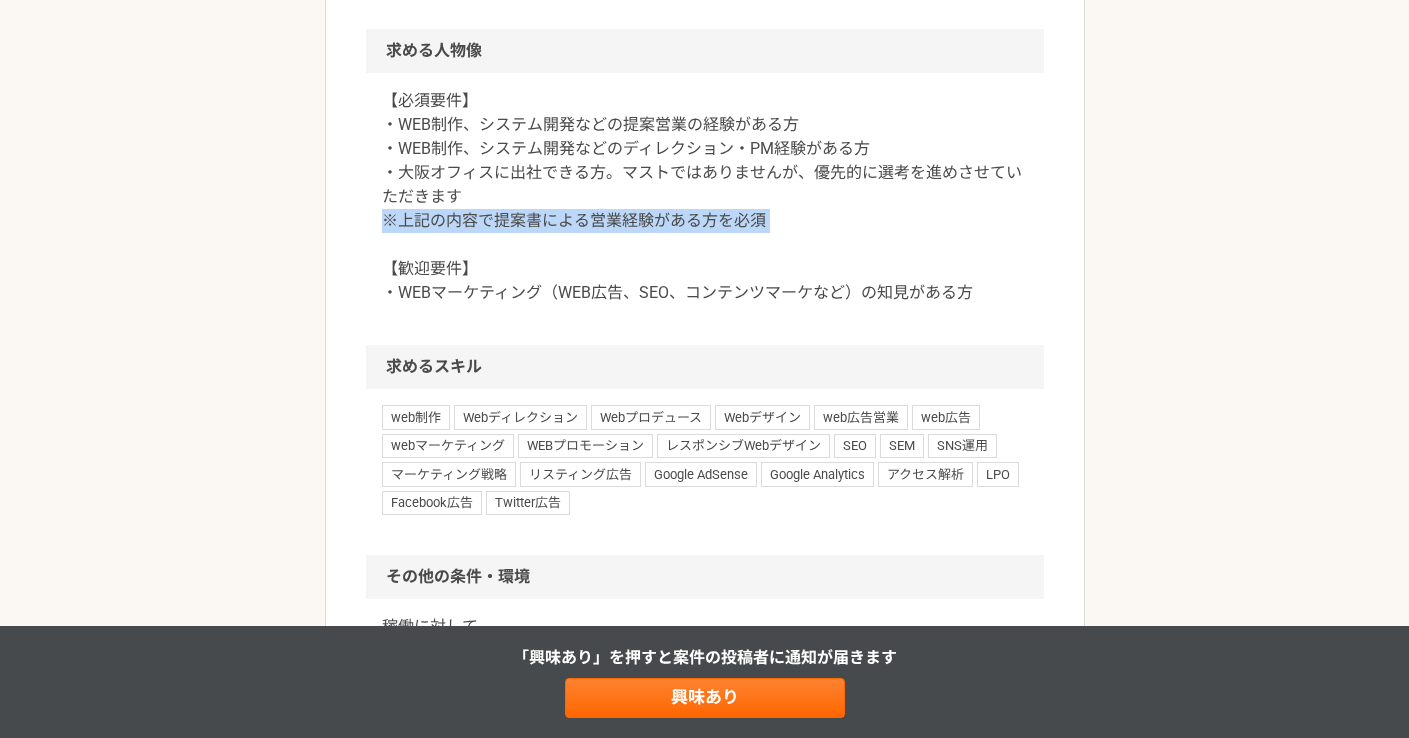 click on "【必須要件】
・WEB制作、システム開発などの提案営業の経験がある方
・WEB制作、システム開発などのディレクション・PM経験がある方
・大阪オフィスに出社できる方。マストではありませんが、優先的に選考を進めさせていただきます
※上記の内容で提案書による営業経験がある方を必須
【歓迎要件】
・WEBマーケティング（WEB広告、SEO、コンテンツマーケなど）の知見がある方" at bounding box center [705, 197] 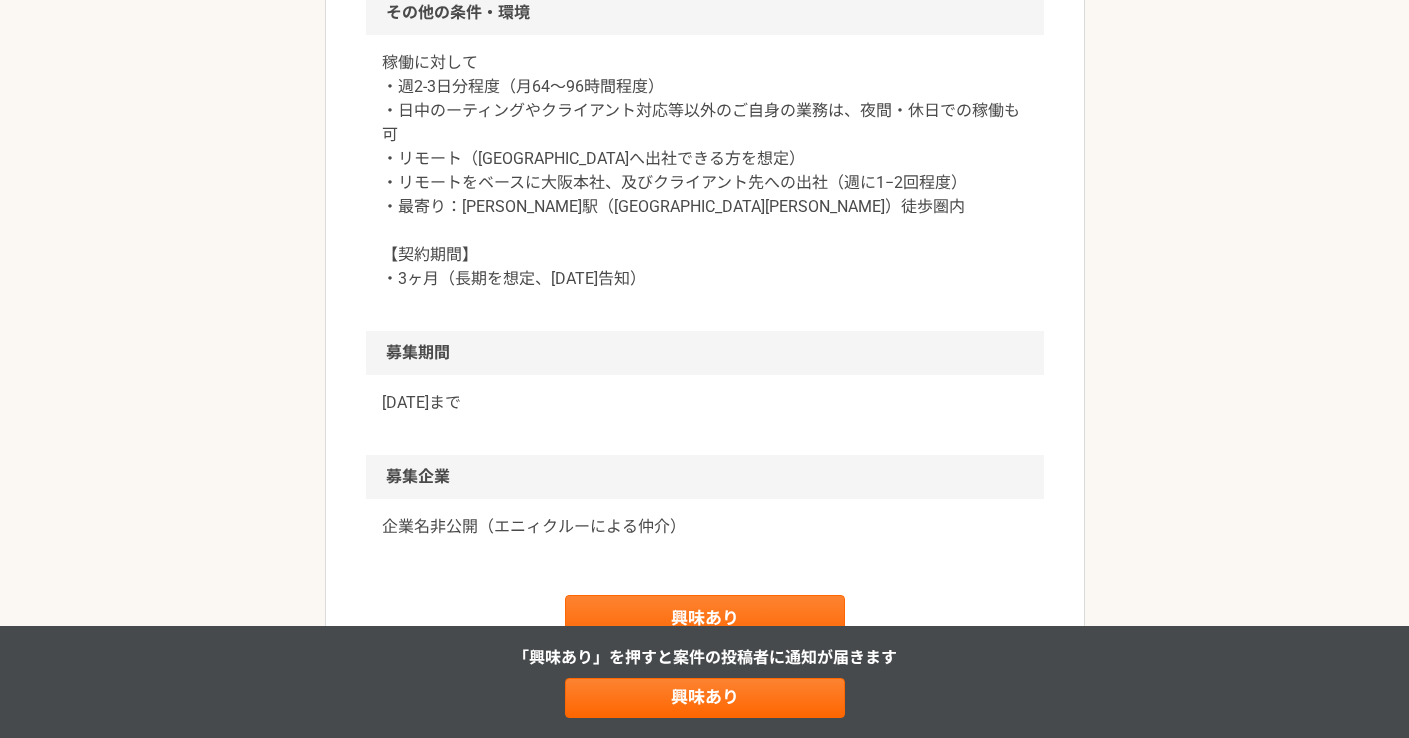 scroll, scrollTop: 2161, scrollLeft: 0, axis: vertical 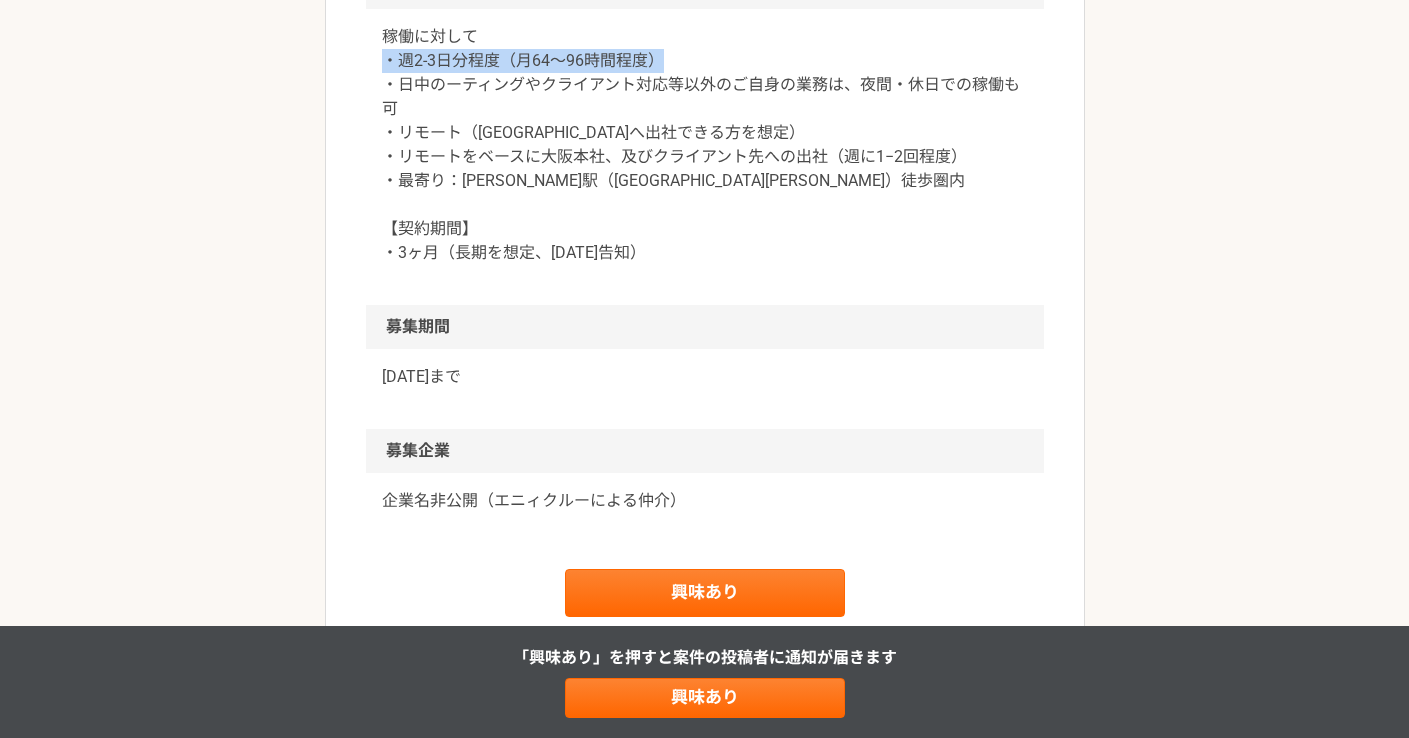click on "稼働に対して
・週2-3日分程度（月64〜96時間程度）
・日中のーティングやクライアント対応等以外のご自身の業務は、夜間・休日での稼働も可
・リモート（[GEOGRAPHIC_DATA]へ出社できる方を想定）
・リモートをベースに大阪本社、及びクライアント先への出社（週に1−2回程度）
・最寄り：[PERSON_NAME]駅（[GEOGRAPHIC_DATA][PERSON_NAME]）徒歩圏内
【契約期間】
・3ヶ月（長期を想定、[DATE]告知）" at bounding box center [705, 157] 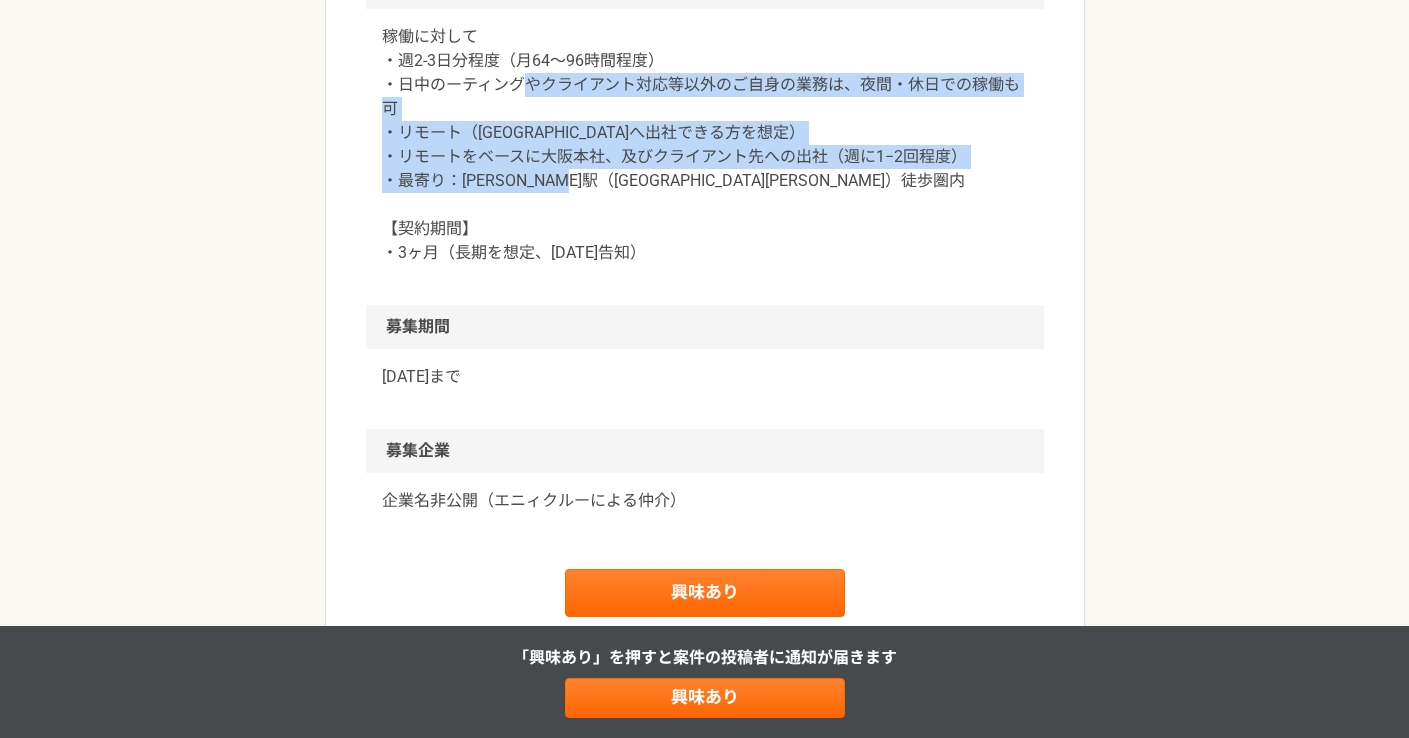 drag, startPoint x: 522, startPoint y: 237, endPoint x: 697, endPoint y: 368, distance: 218.6001 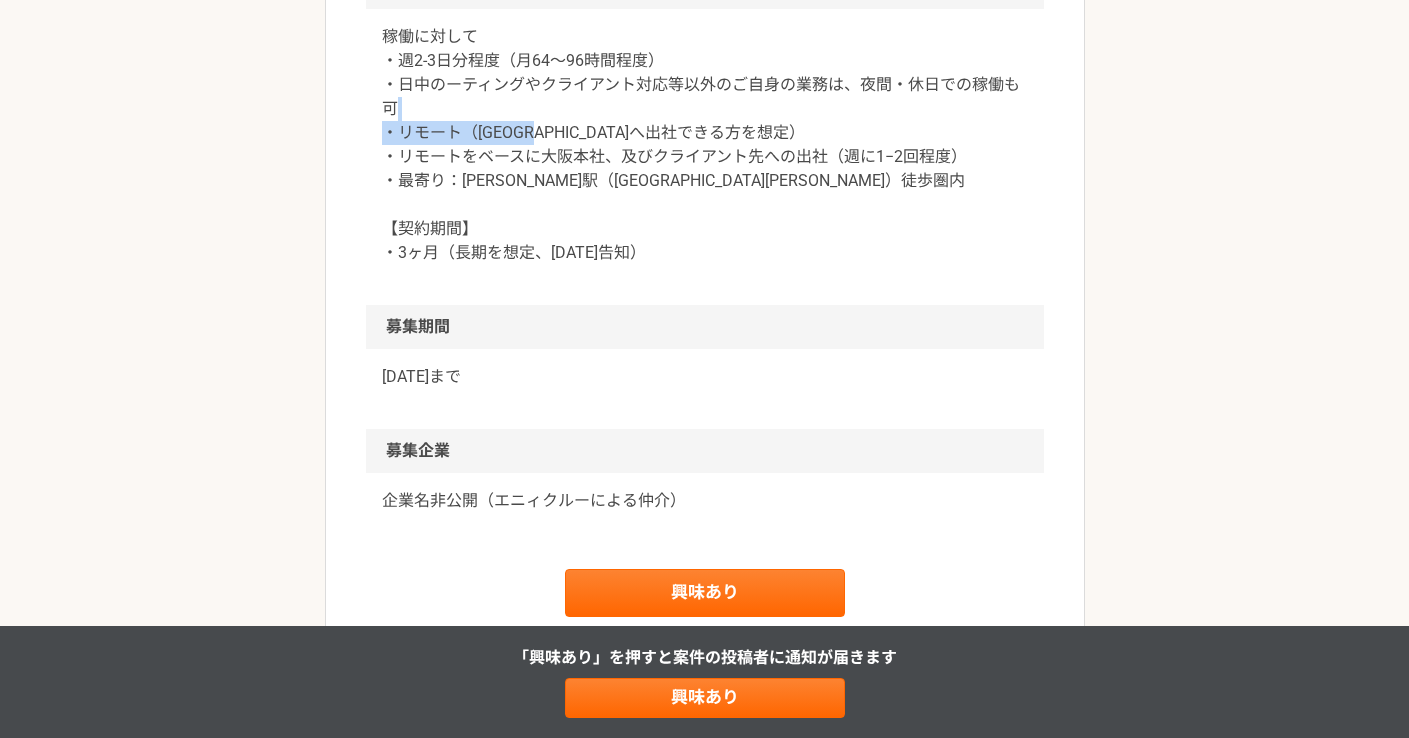 drag, startPoint x: 808, startPoint y: 257, endPoint x: 566, endPoint y: 286, distance: 243.73141 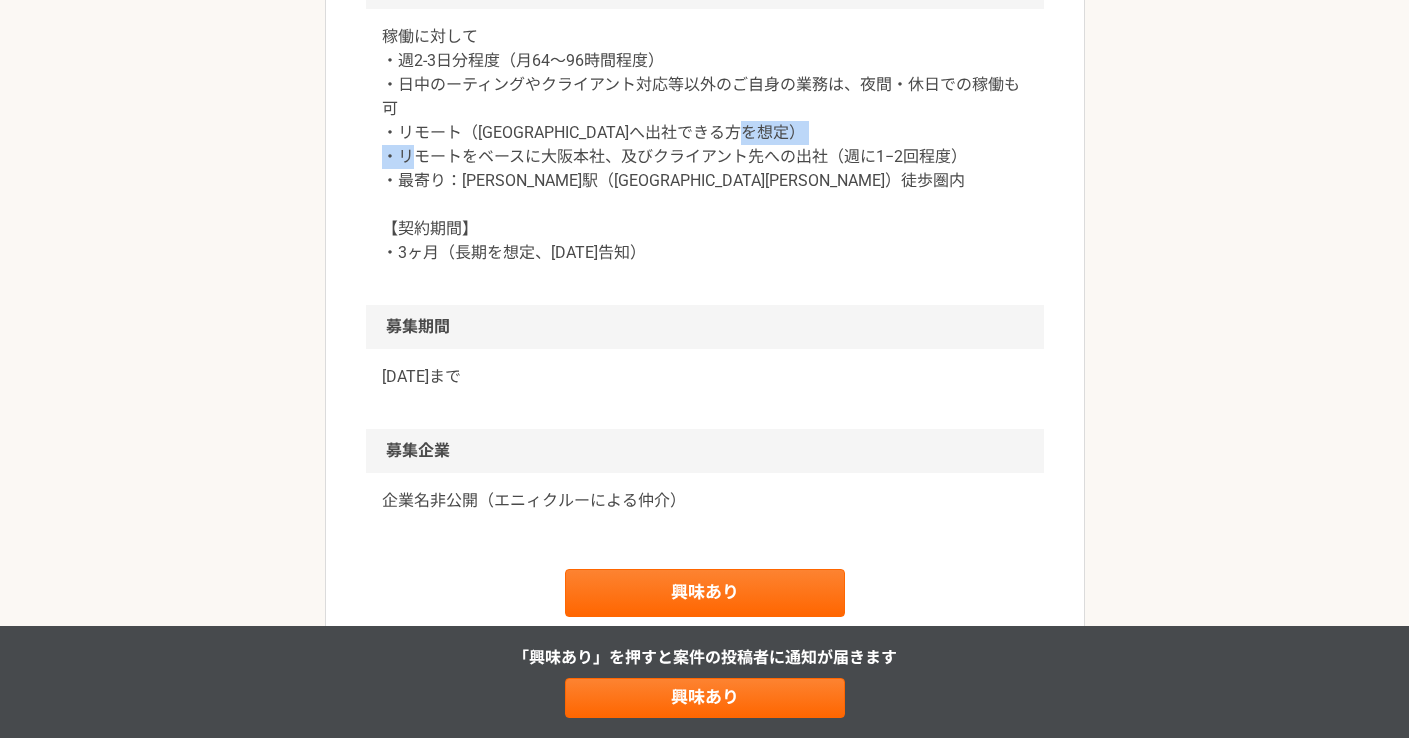 drag, startPoint x: 477, startPoint y: 308, endPoint x: 585, endPoint y: 306, distance: 108.01852 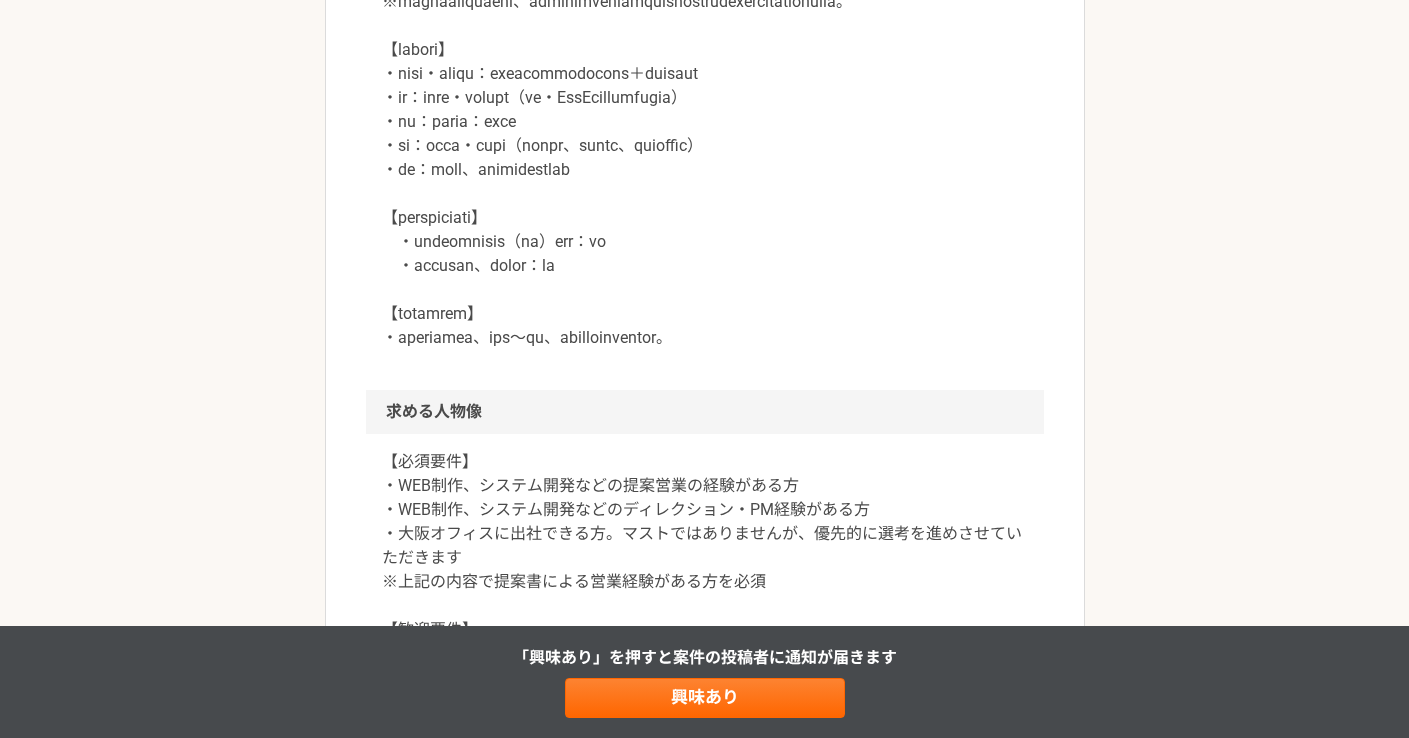 scroll, scrollTop: 1099, scrollLeft: 0, axis: vertical 